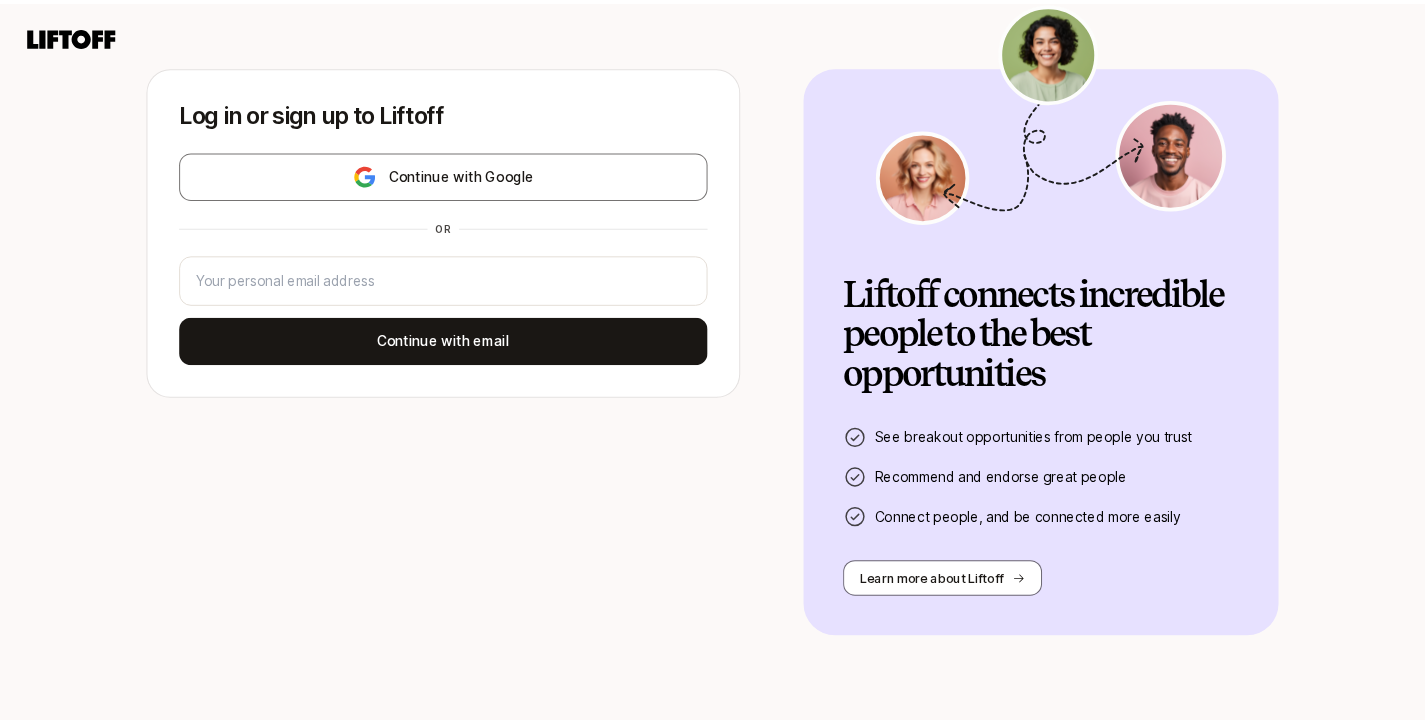 scroll, scrollTop: 0, scrollLeft: 0, axis: both 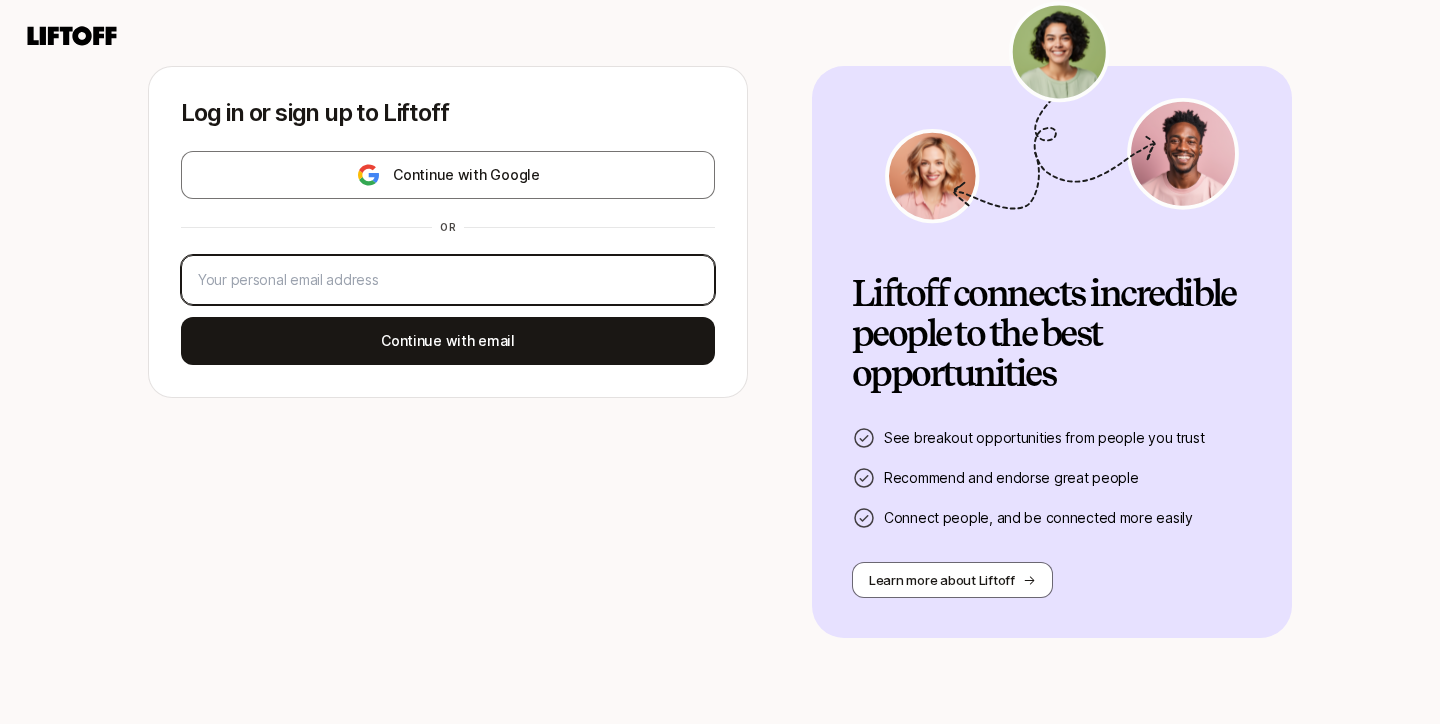 type on "[EMAIL]" 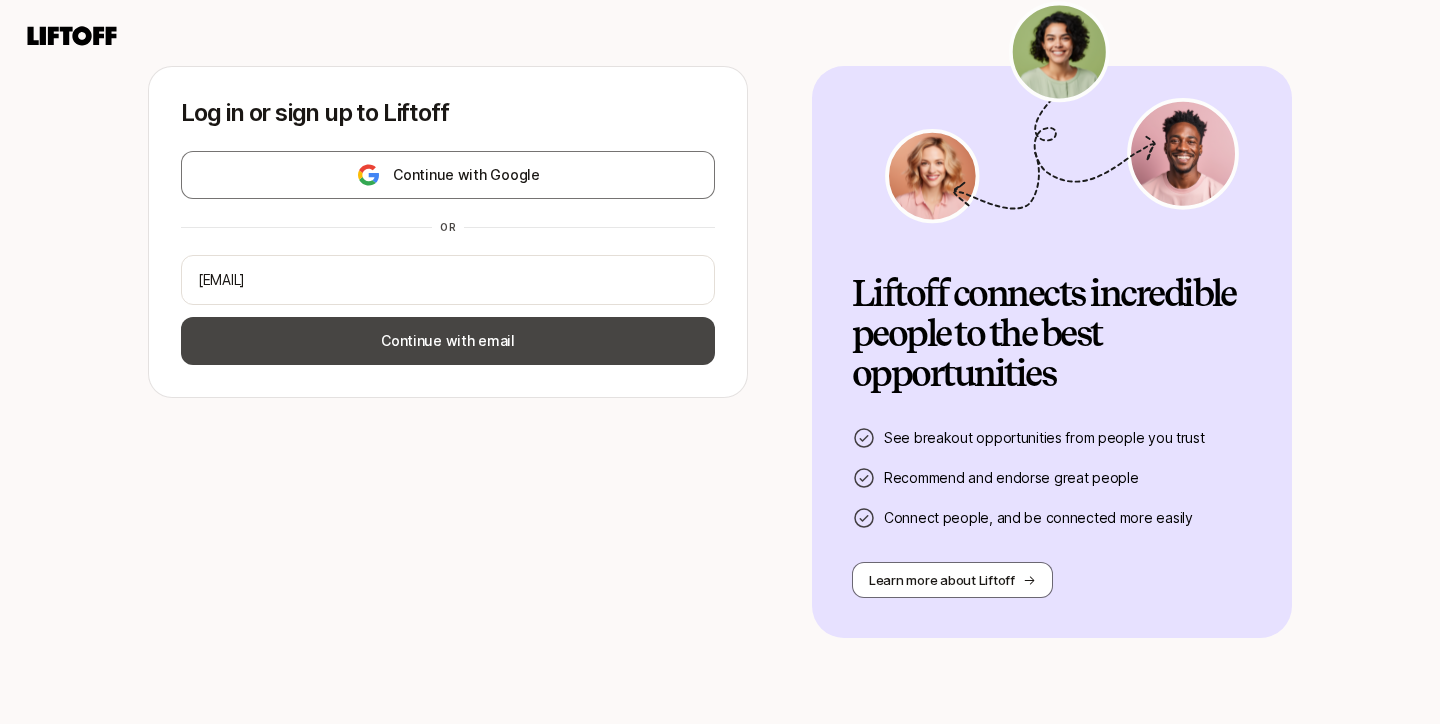 click on "Continue with email" at bounding box center [448, 341] 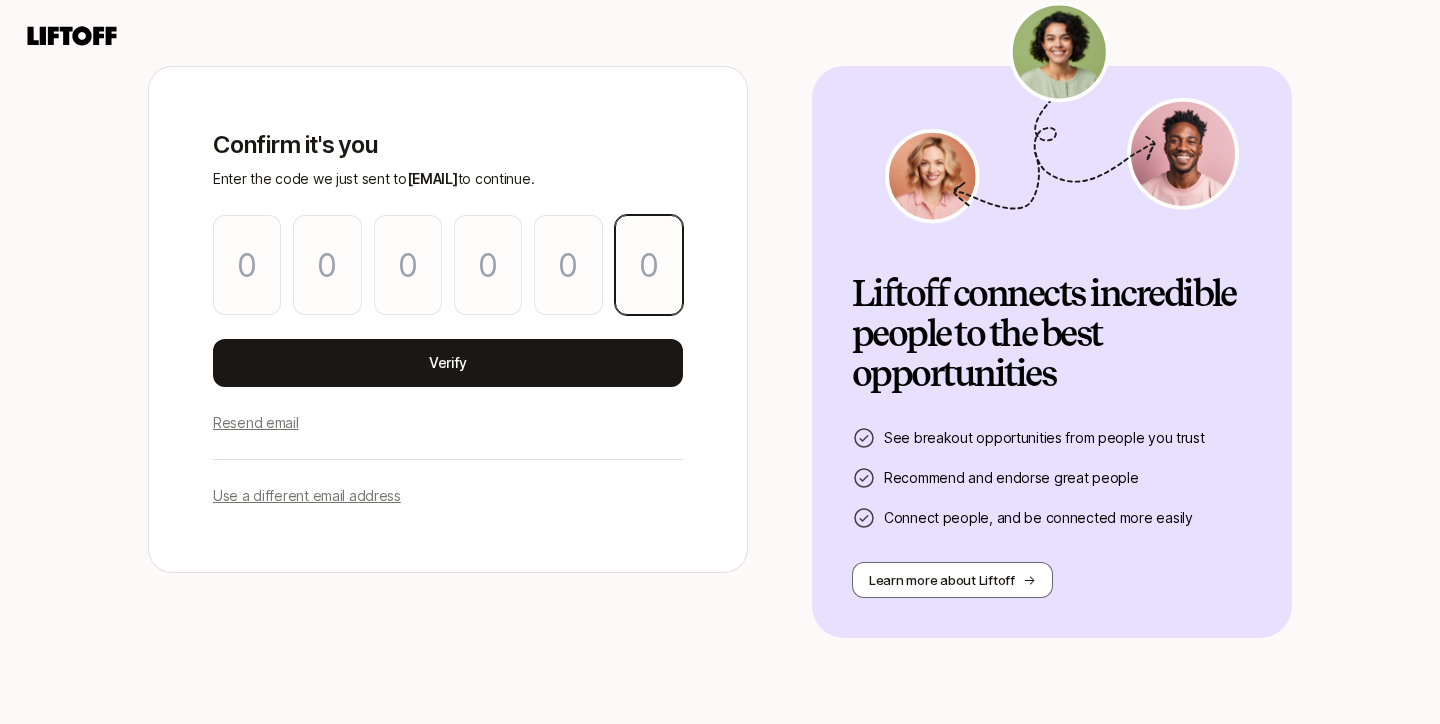paste on "0" 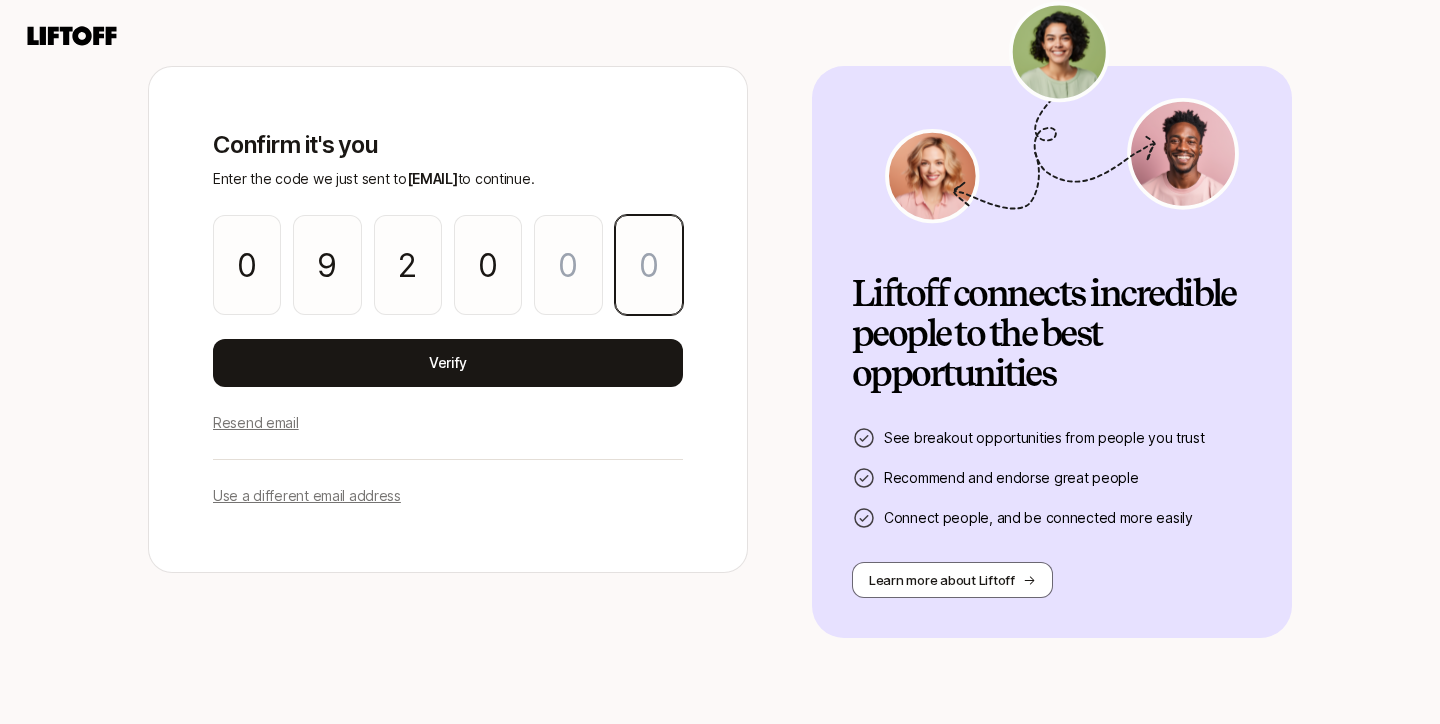 type on "9" 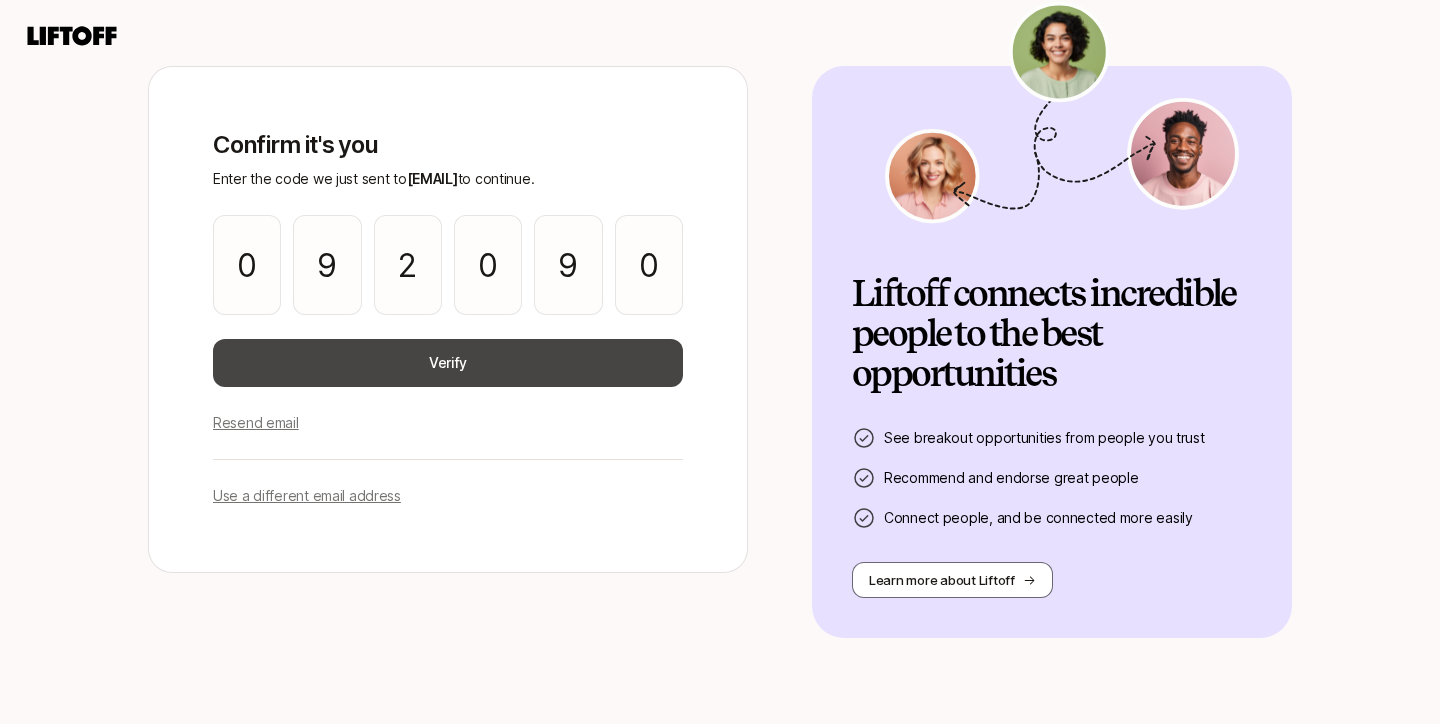click on "Verify" at bounding box center [448, 363] 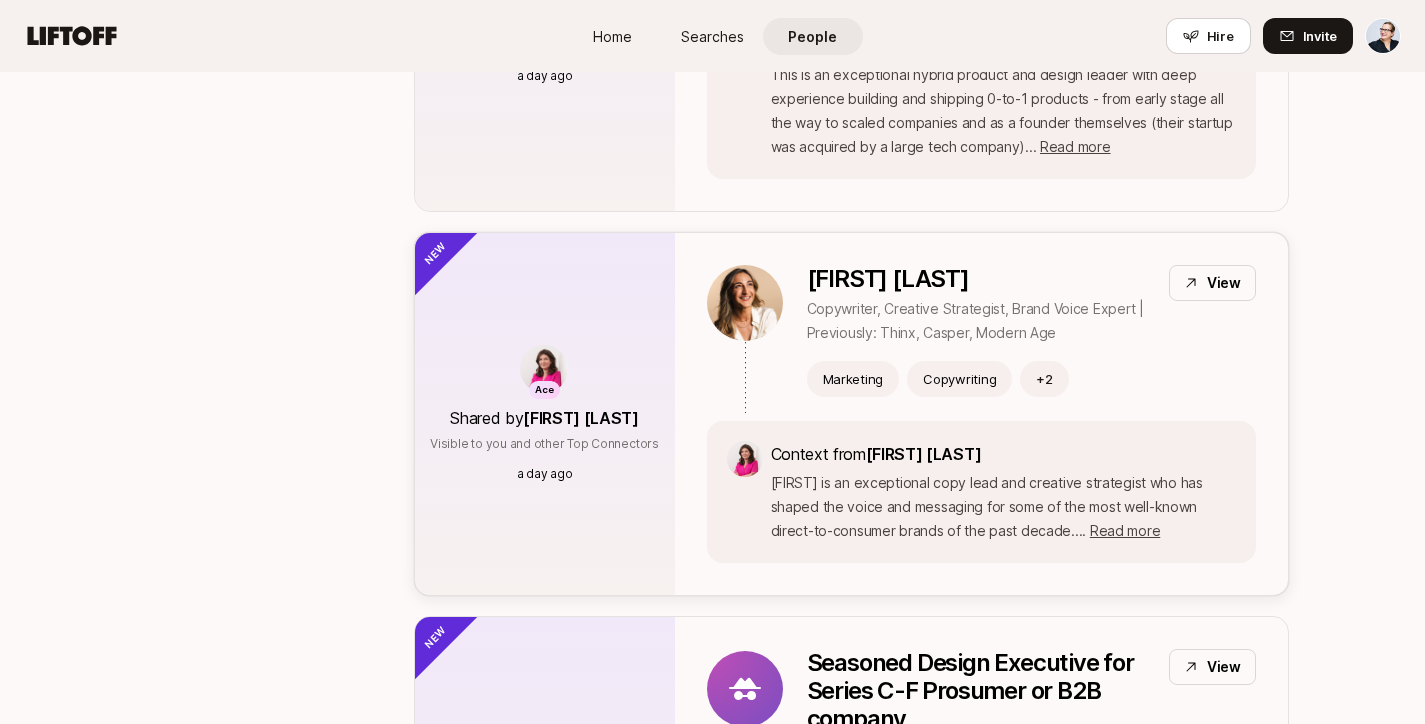 scroll, scrollTop: 1000, scrollLeft: 0, axis: vertical 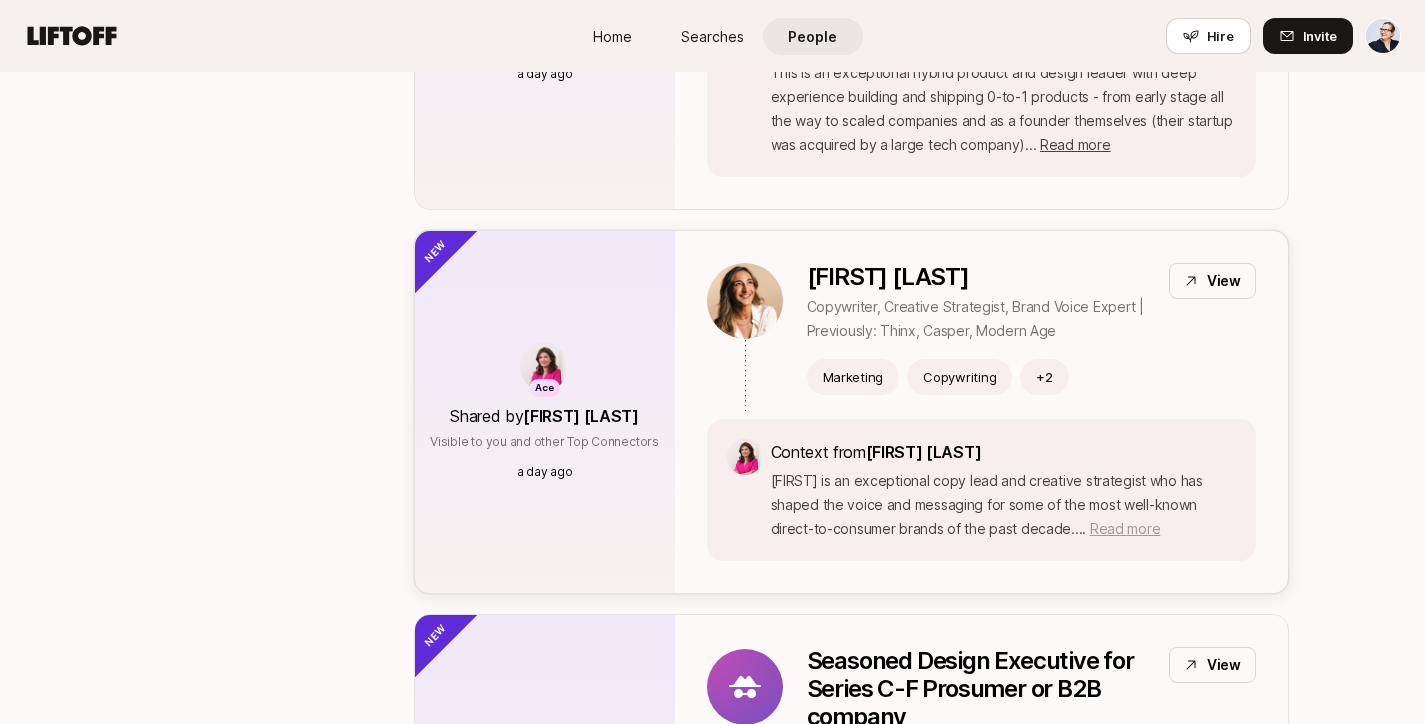 click on "Read more" at bounding box center [1125, 528] 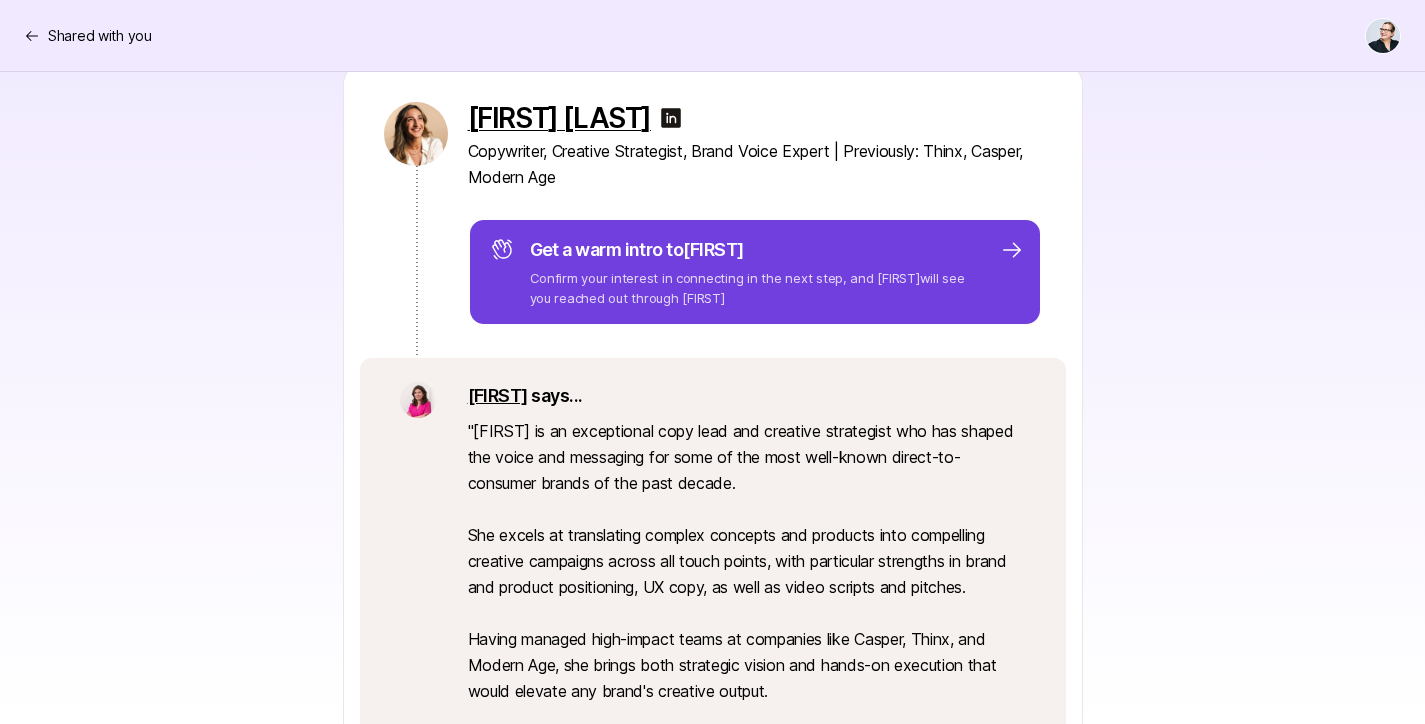 scroll, scrollTop: 275, scrollLeft: 0, axis: vertical 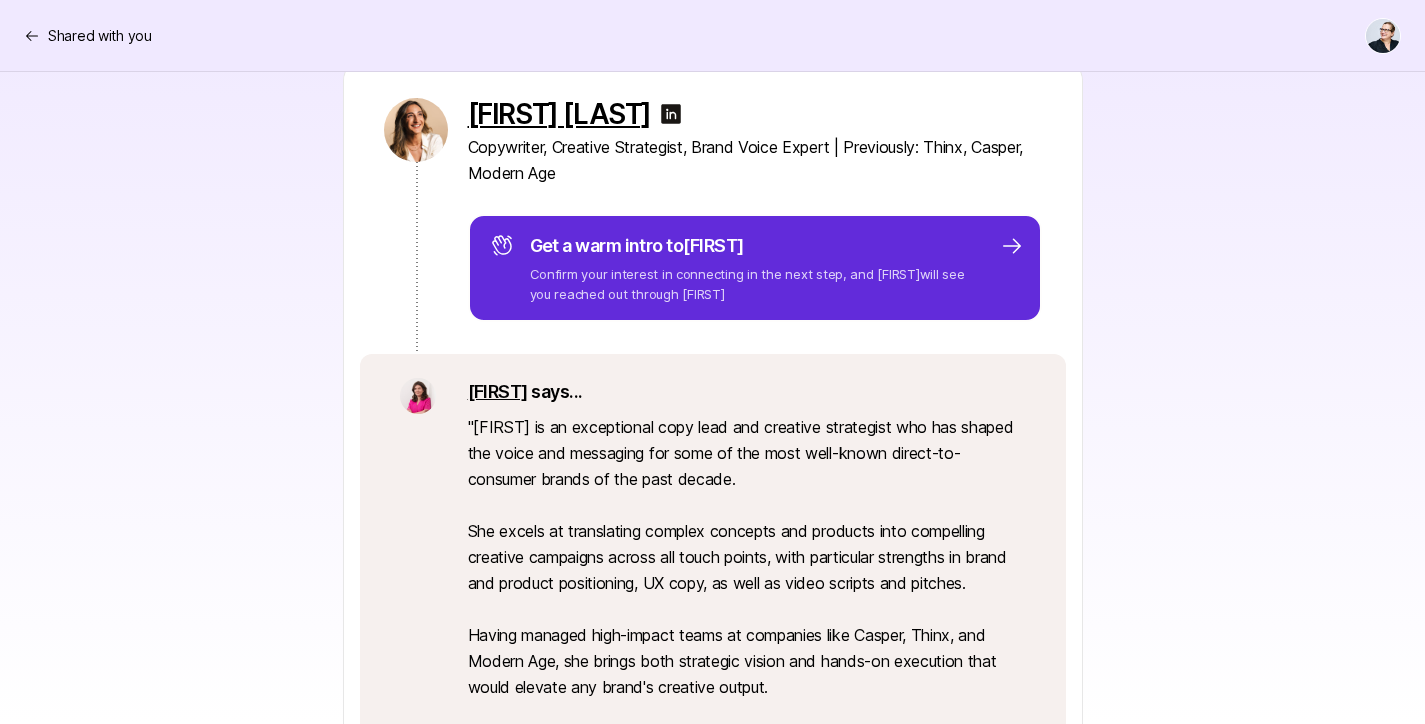 click on "[FIRST] [LAST]" at bounding box center (559, 114) 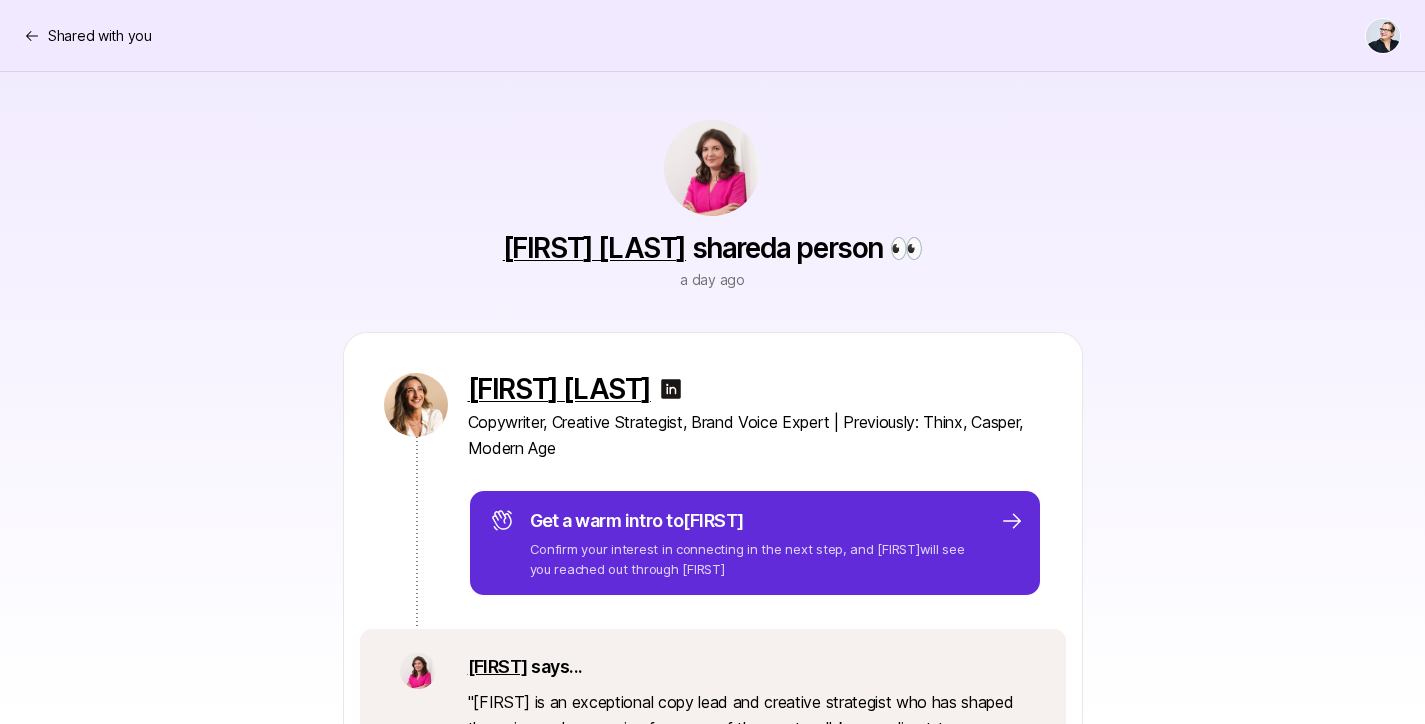 scroll, scrollTop: 0, scrollLeft: 0, axis: both 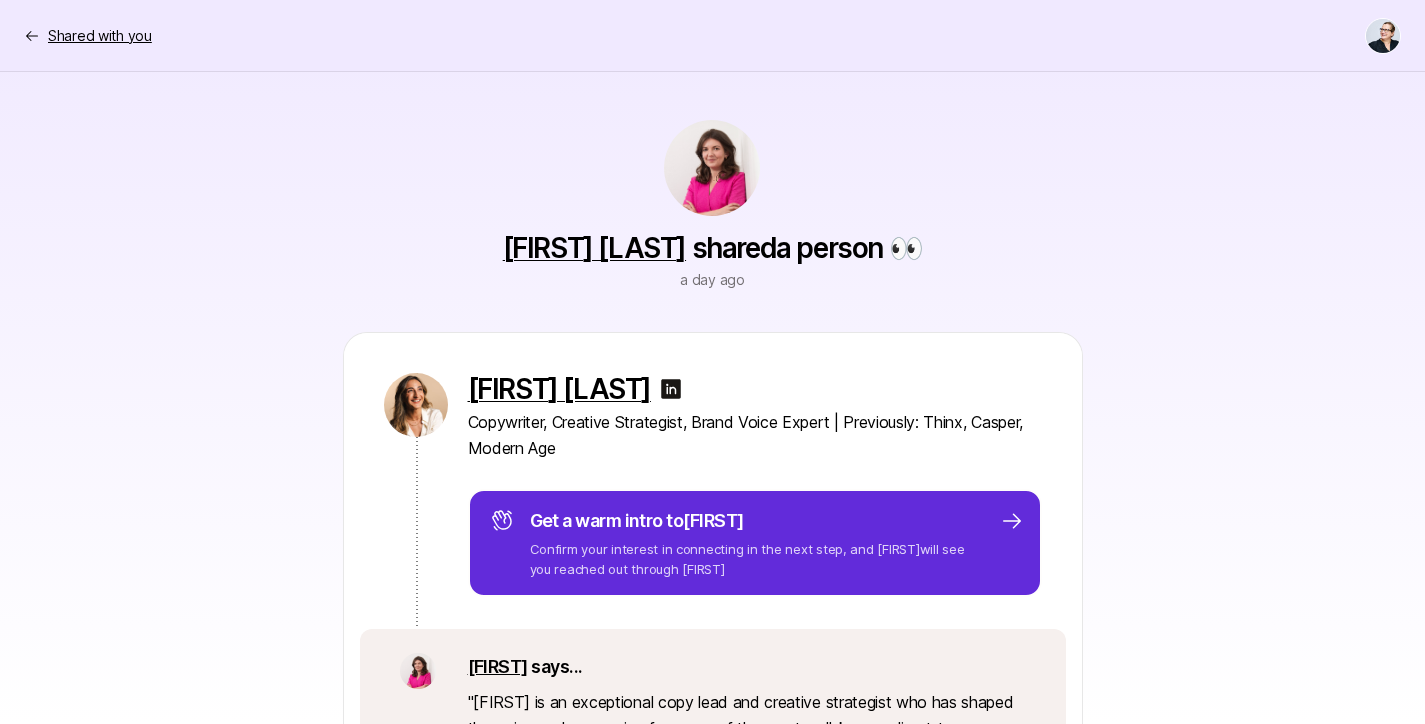 click on "Shared with you" at bounding box center (100, 36) 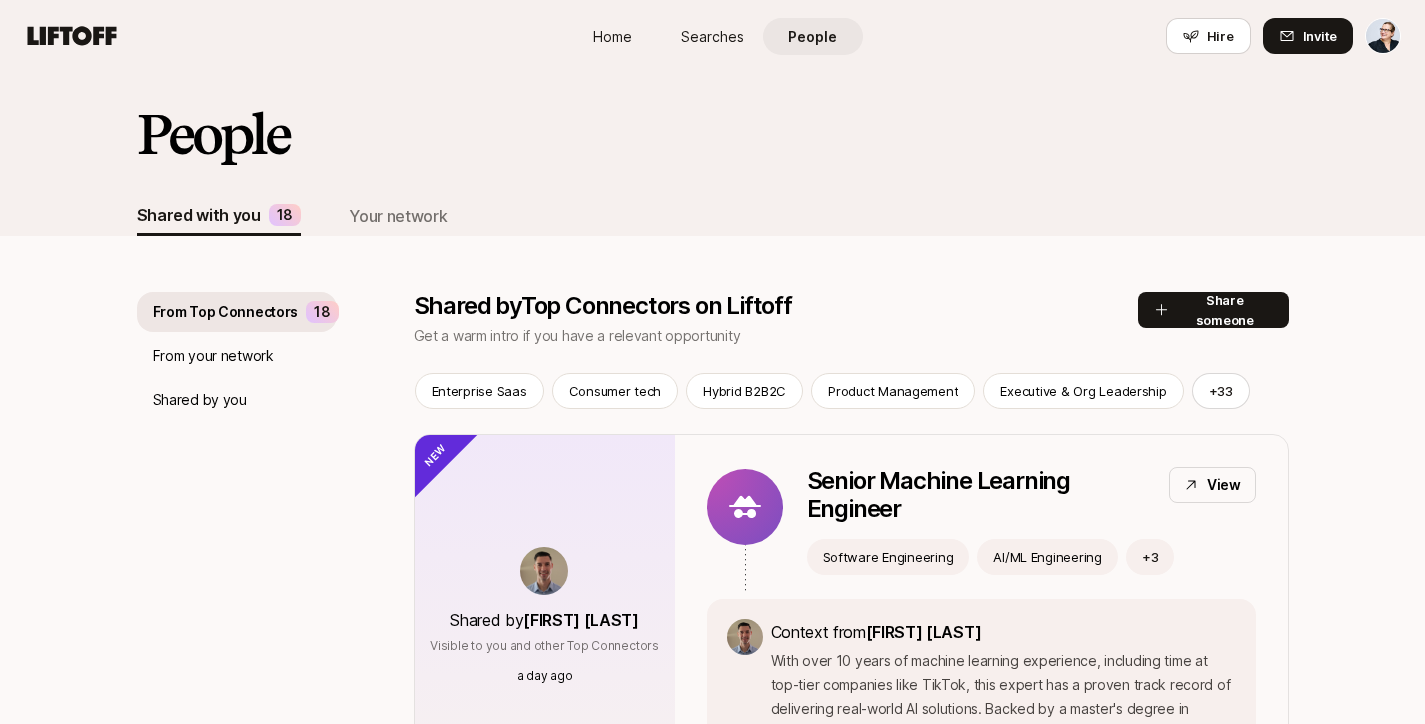 scroll, scrollTop: 0, scrollLeft: 0, axis: both 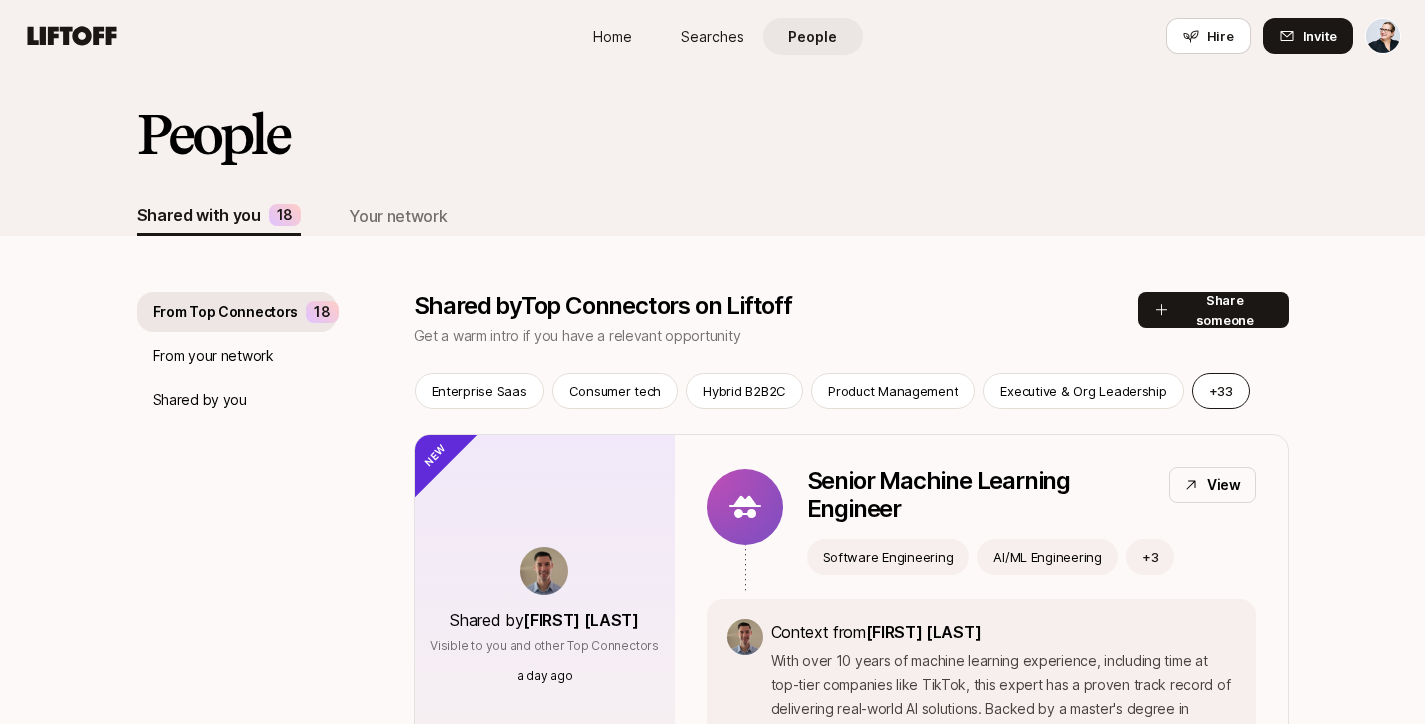 click on "+ [COUNTRY_CODE]" at bounding box center (1221, 391) 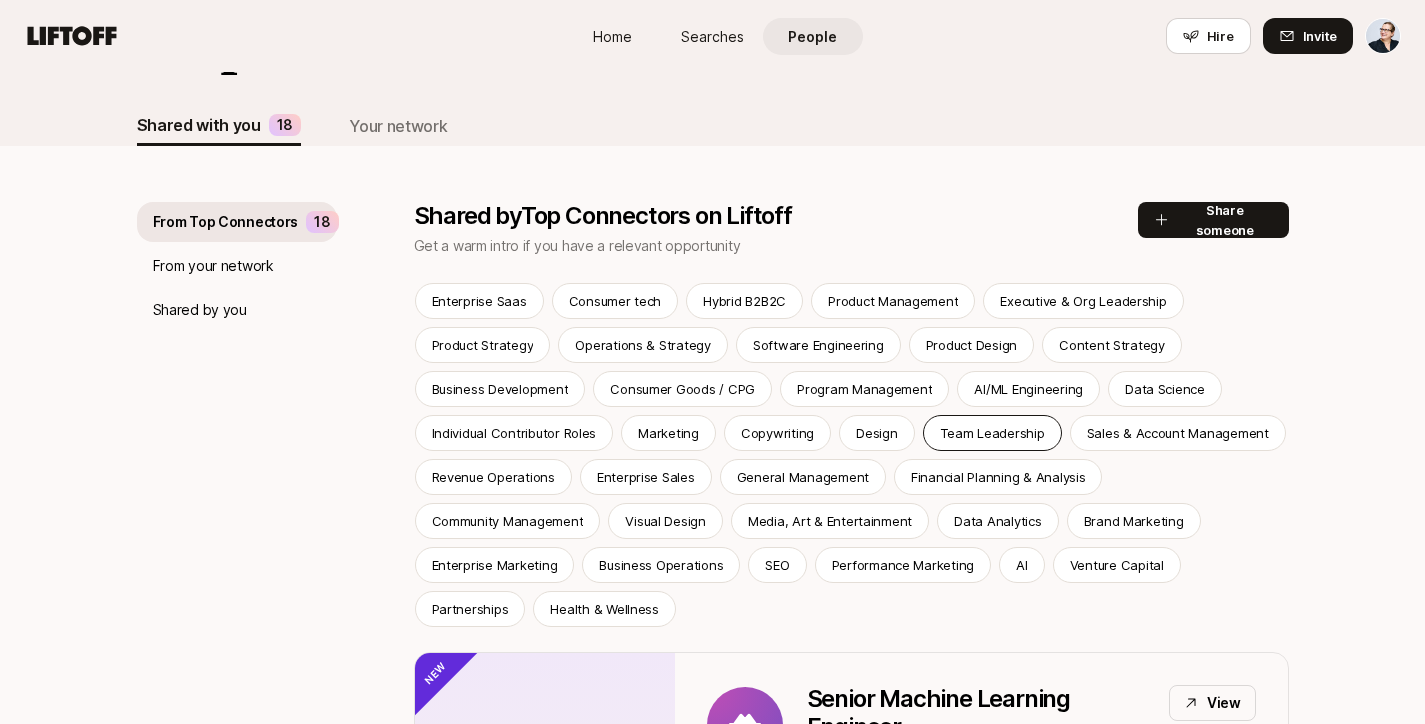 scroll, scrollTop: 92, scrollLeft: 0, axis: vertical 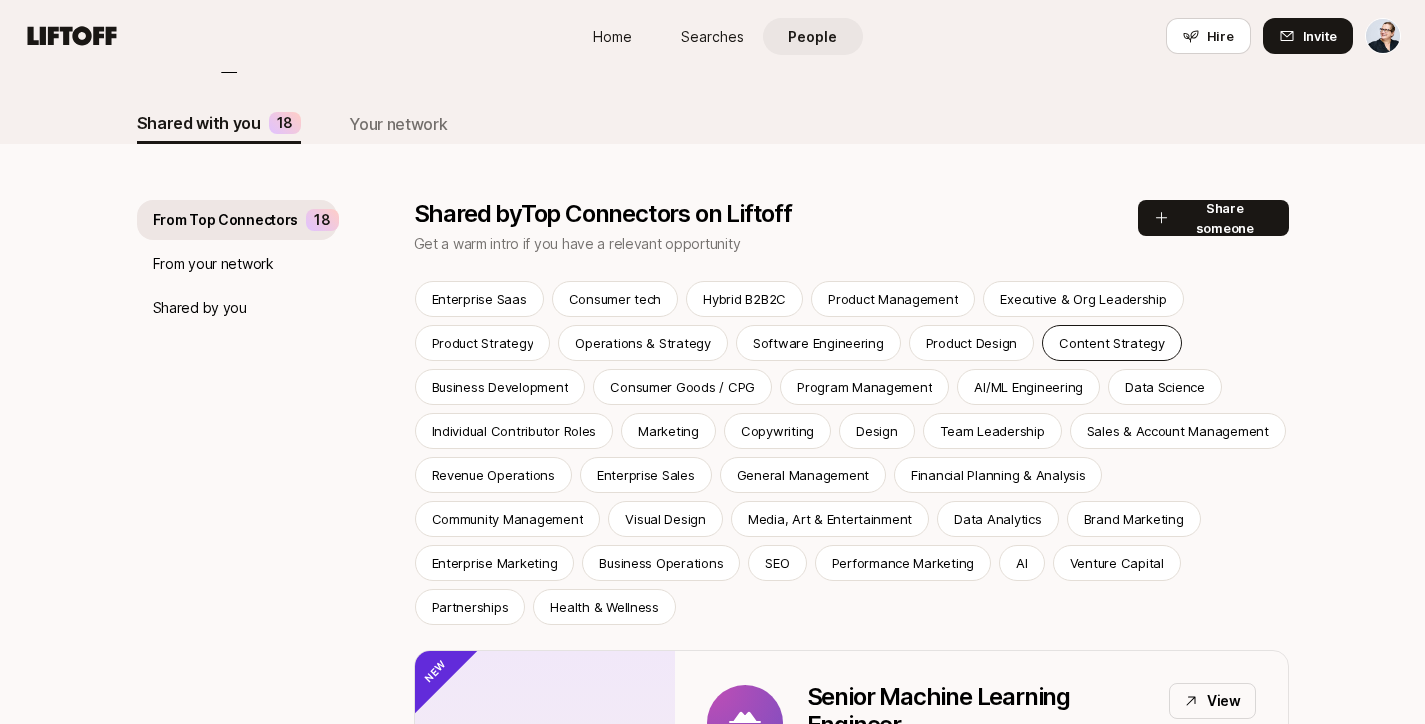 click on "Content Strategy" at bounding box center [1112, 343] 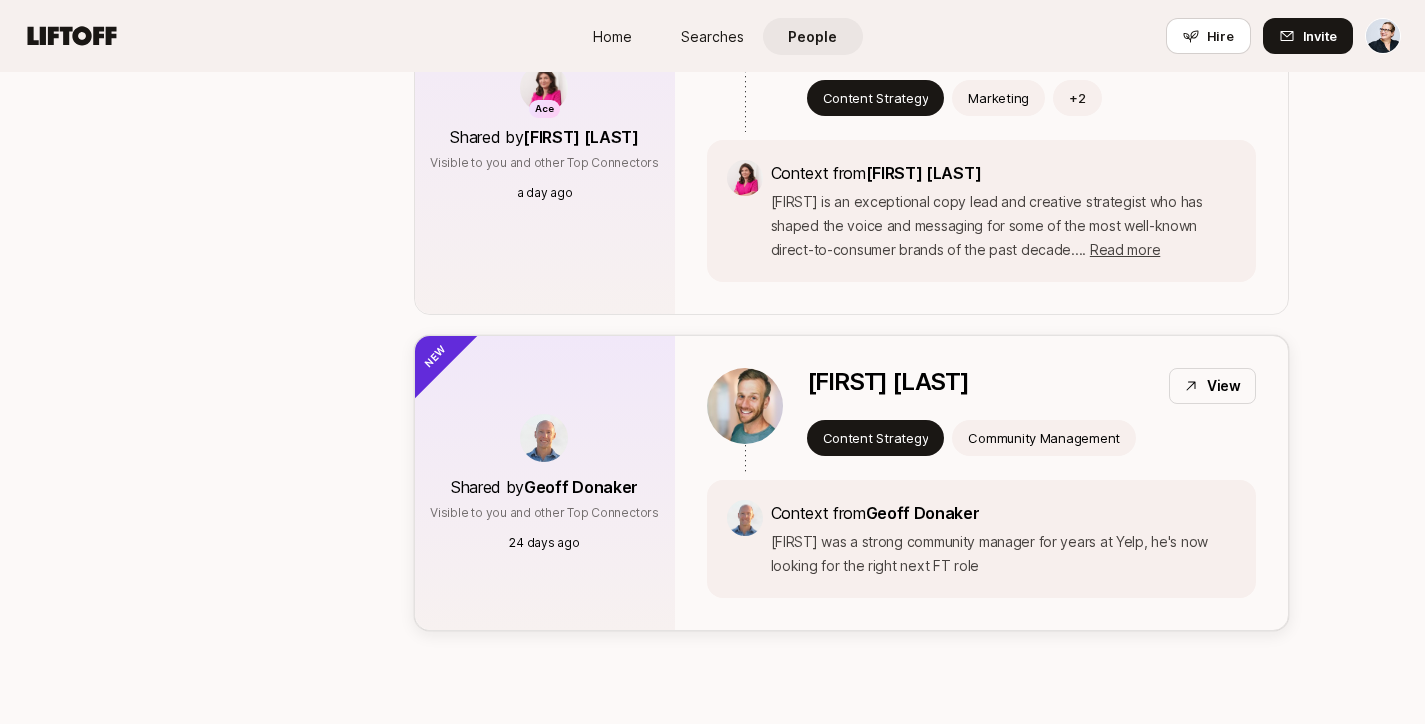 scroll, scrollTop: 790, scrollLeft: 0, axis: vertical 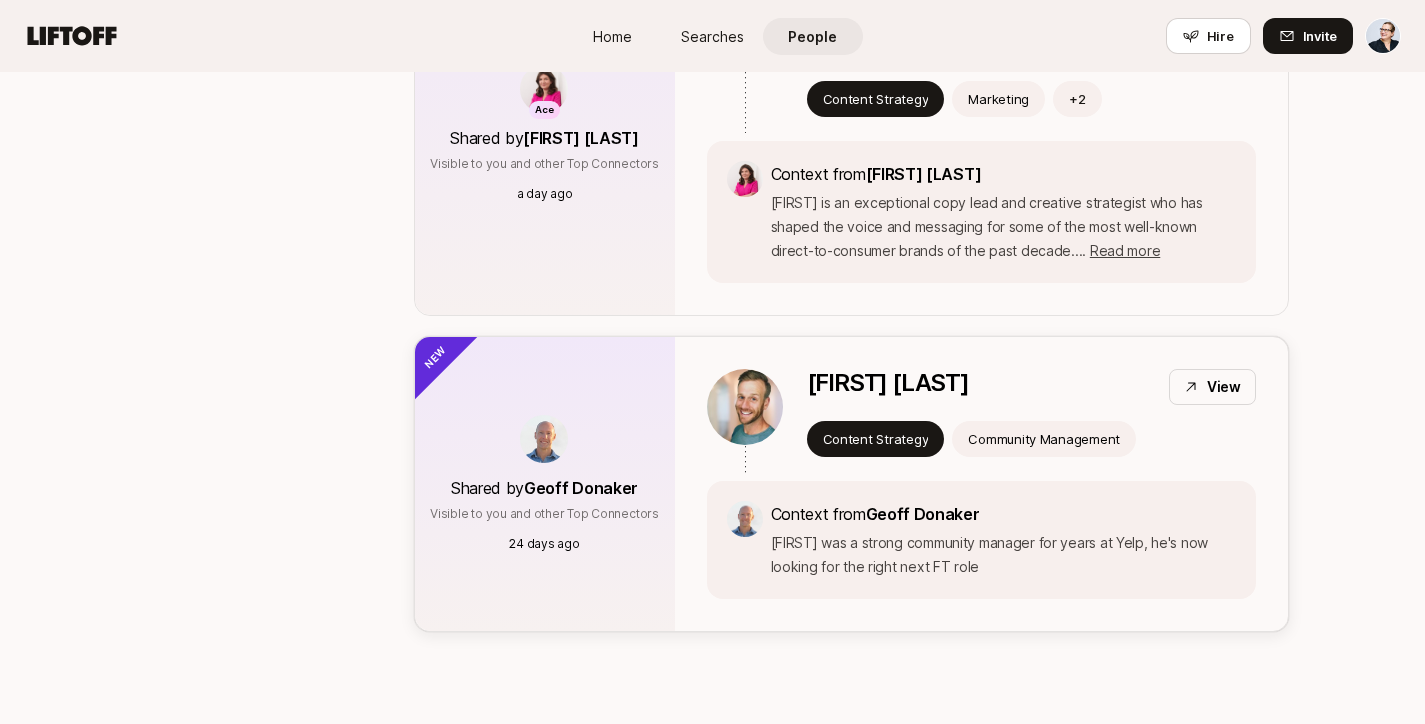 click on "[FIRST] was a strong community manager for years at Yelp, he's now looking for the right next FT role" at bounding box center [1003, 555] 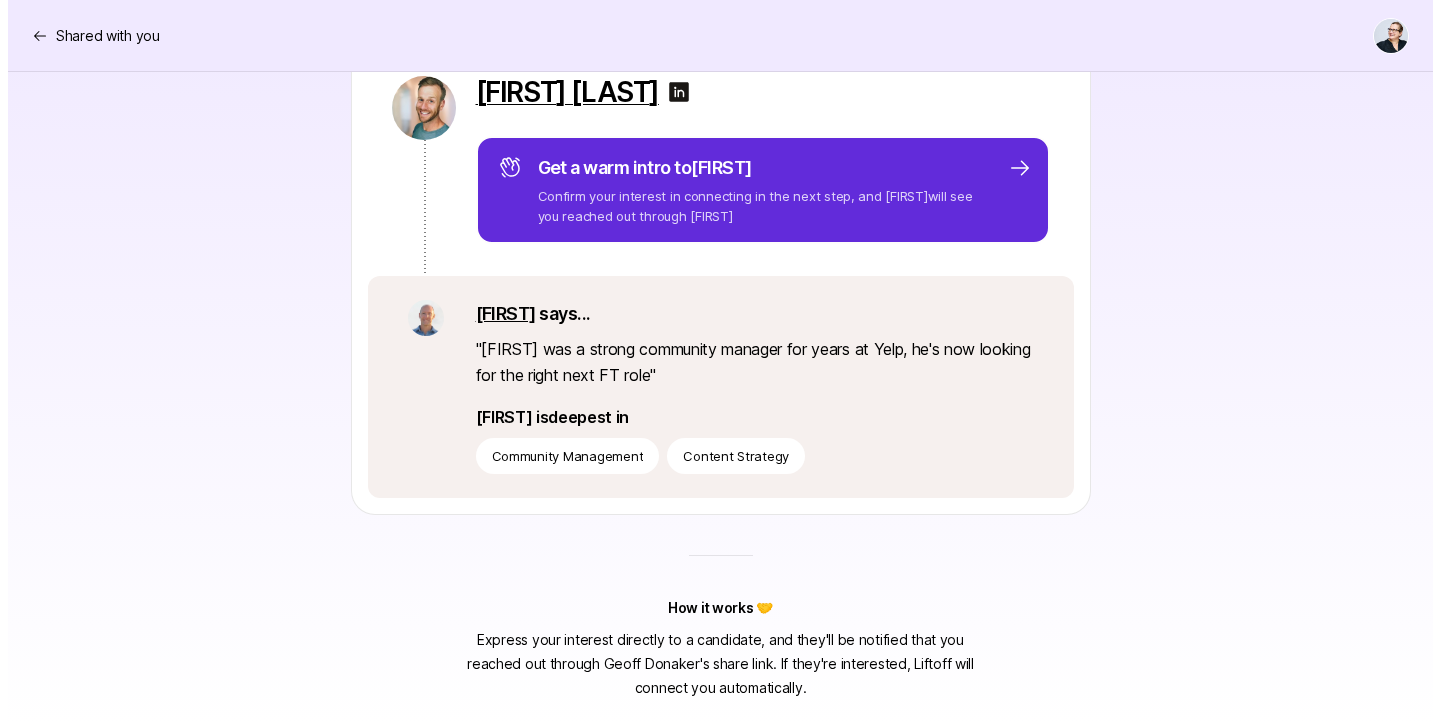 scroll, scrollTop: 297, scrollLeft: 0, axis: vertical 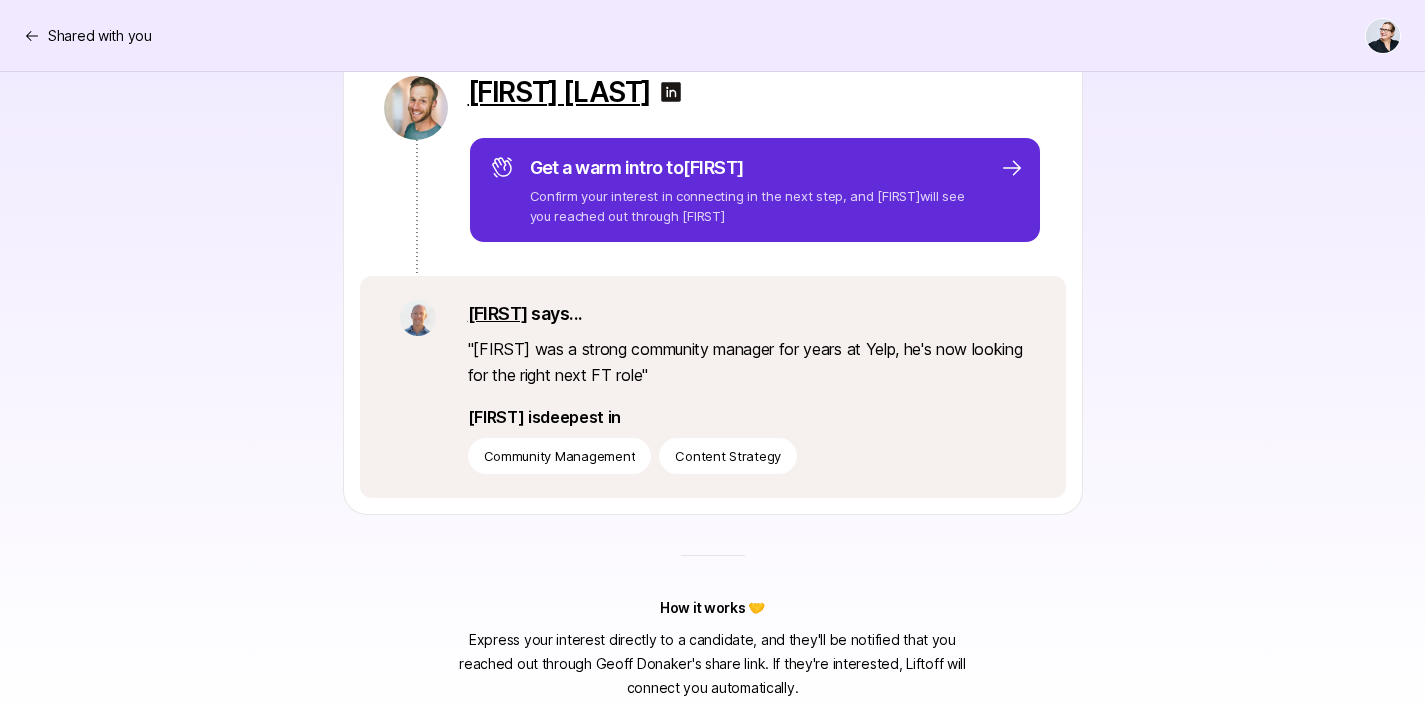 click on "[FIRST] [LAST]" at bounding box center (559, 92) 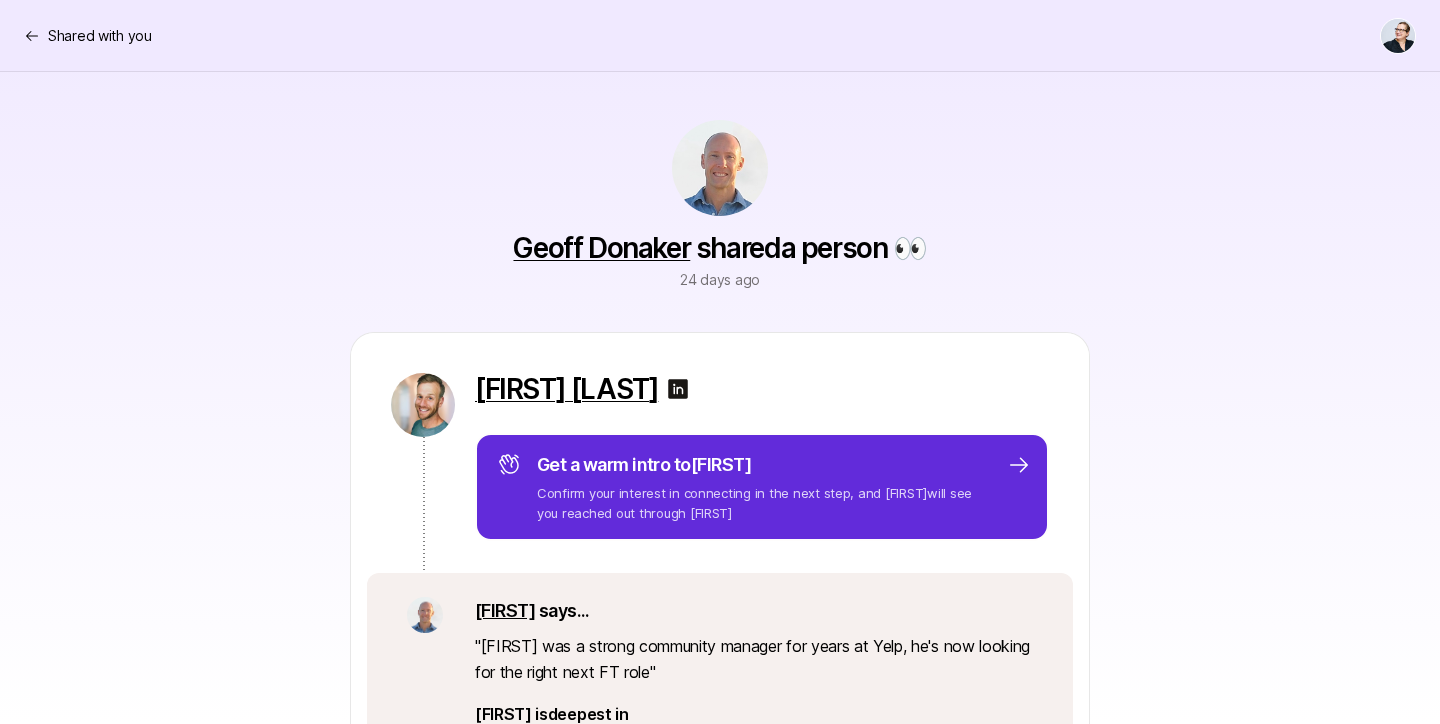 scroll, scrollTop: 0, scrollLeft: 0, axis: both 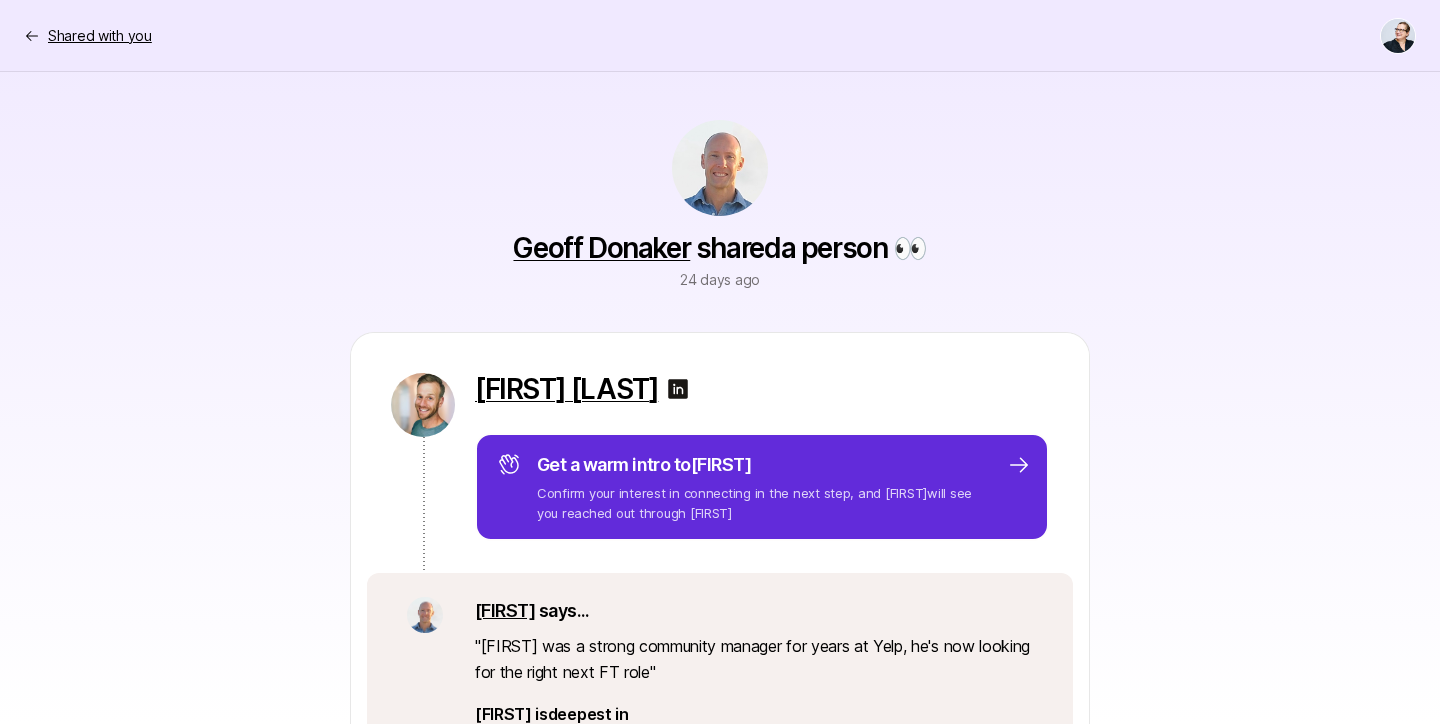 click 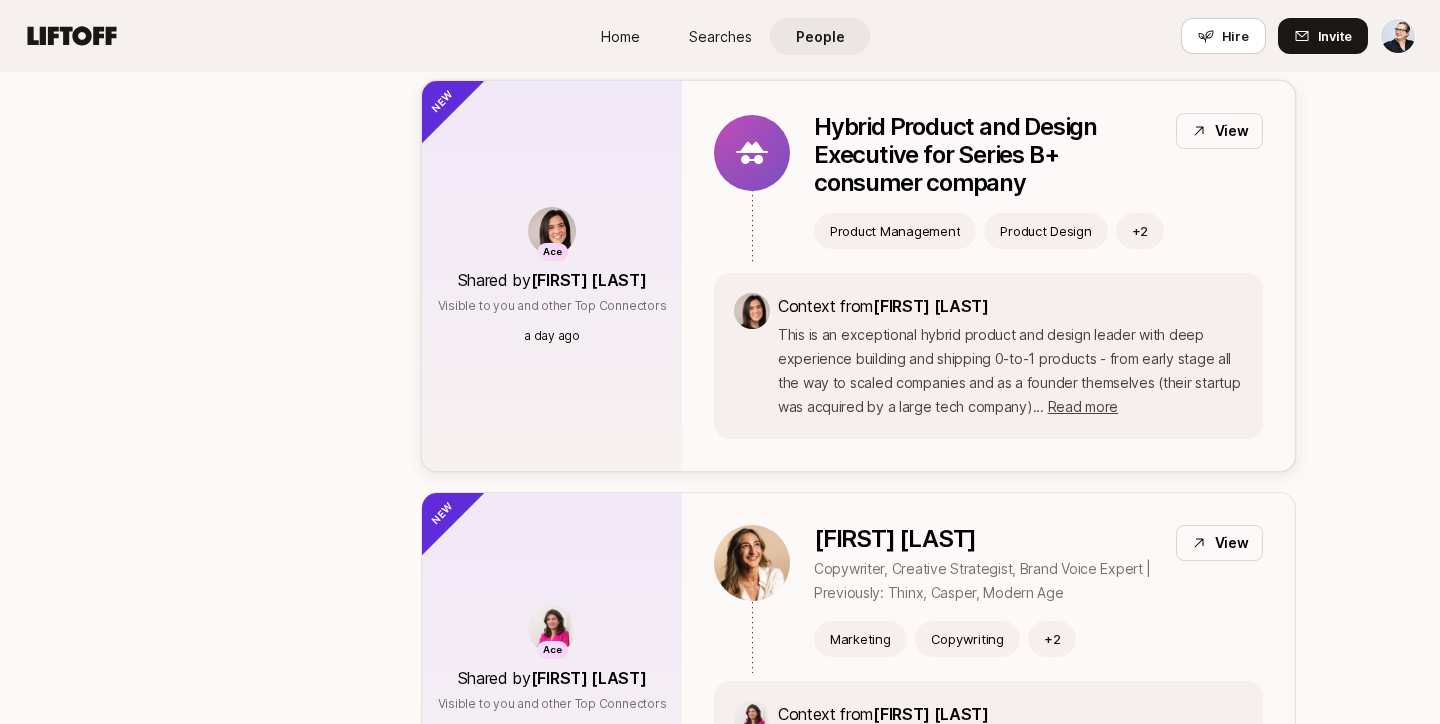 scroll, scrollTop: 748, scrollLeft: 0, axis: vertical 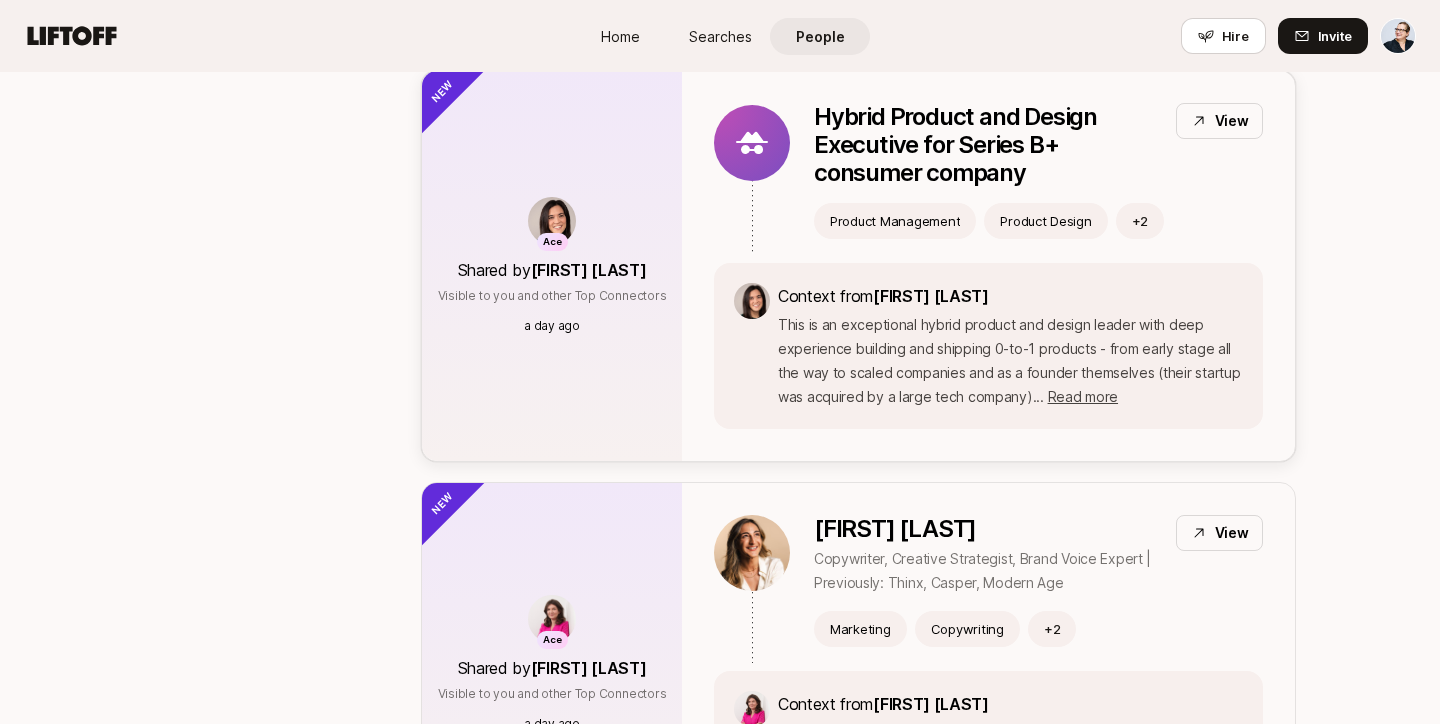 click on "Hybrid Product and Design Executive for Series B+ consumer company" at bounding box center [987, 145] 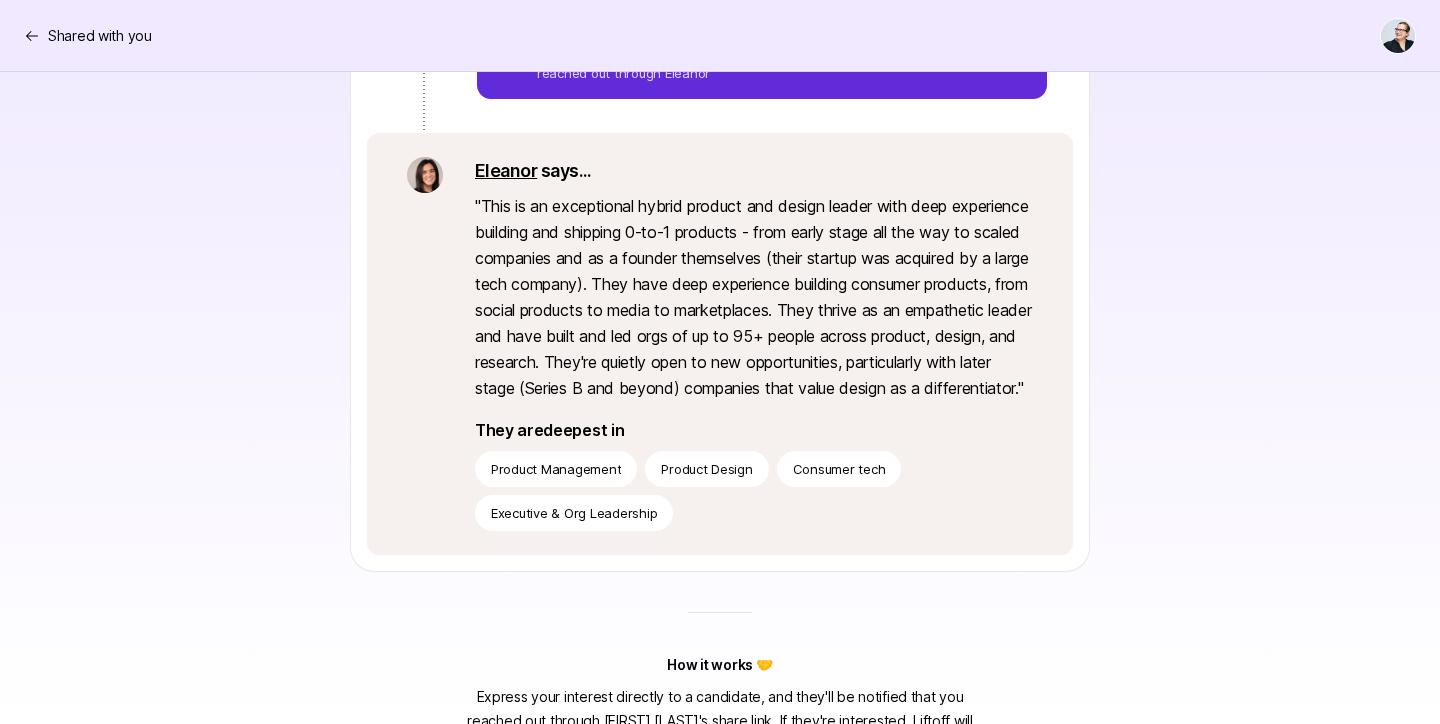 scroll, scrollTop: 488, scrollLeft: 0, axis: vertical 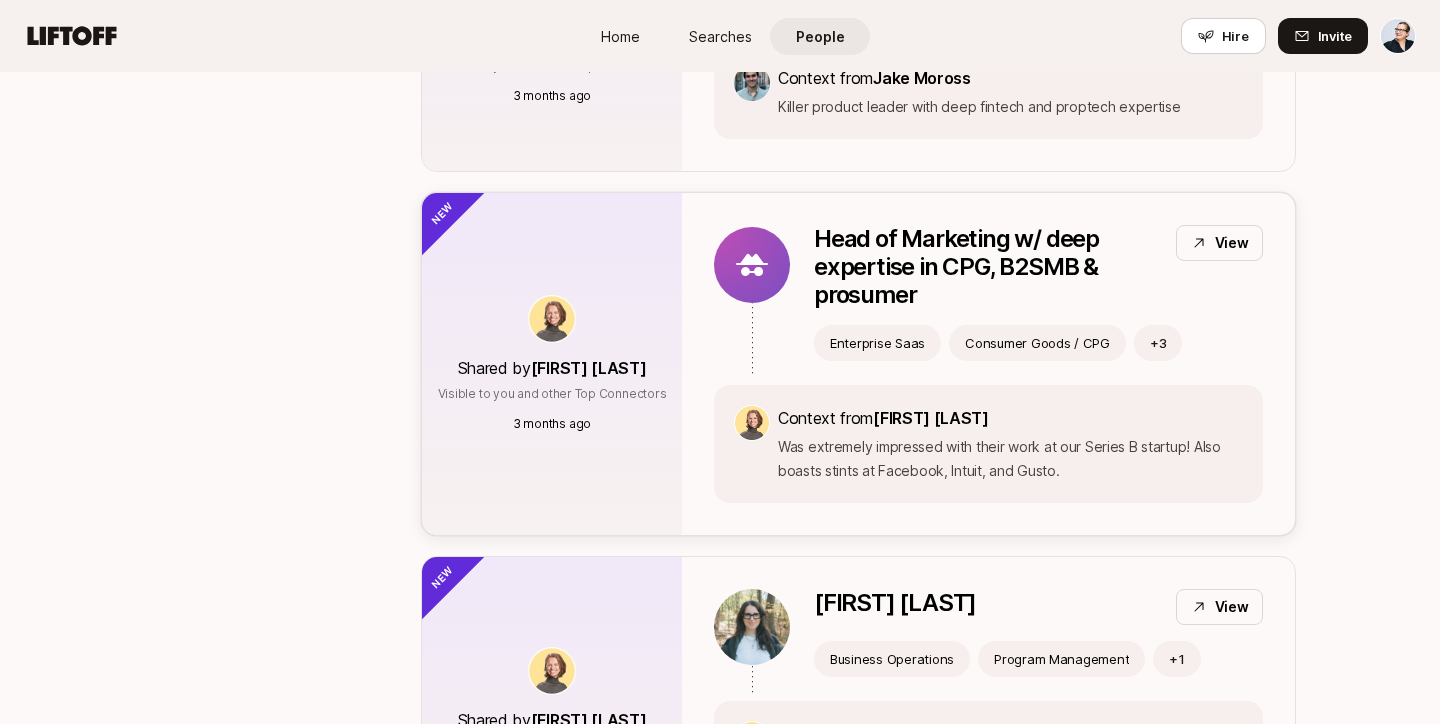 click on "Head of Marketing w/ deep expertise in CPG, B2SMB & prosumer" at bounding box center (987, 267) 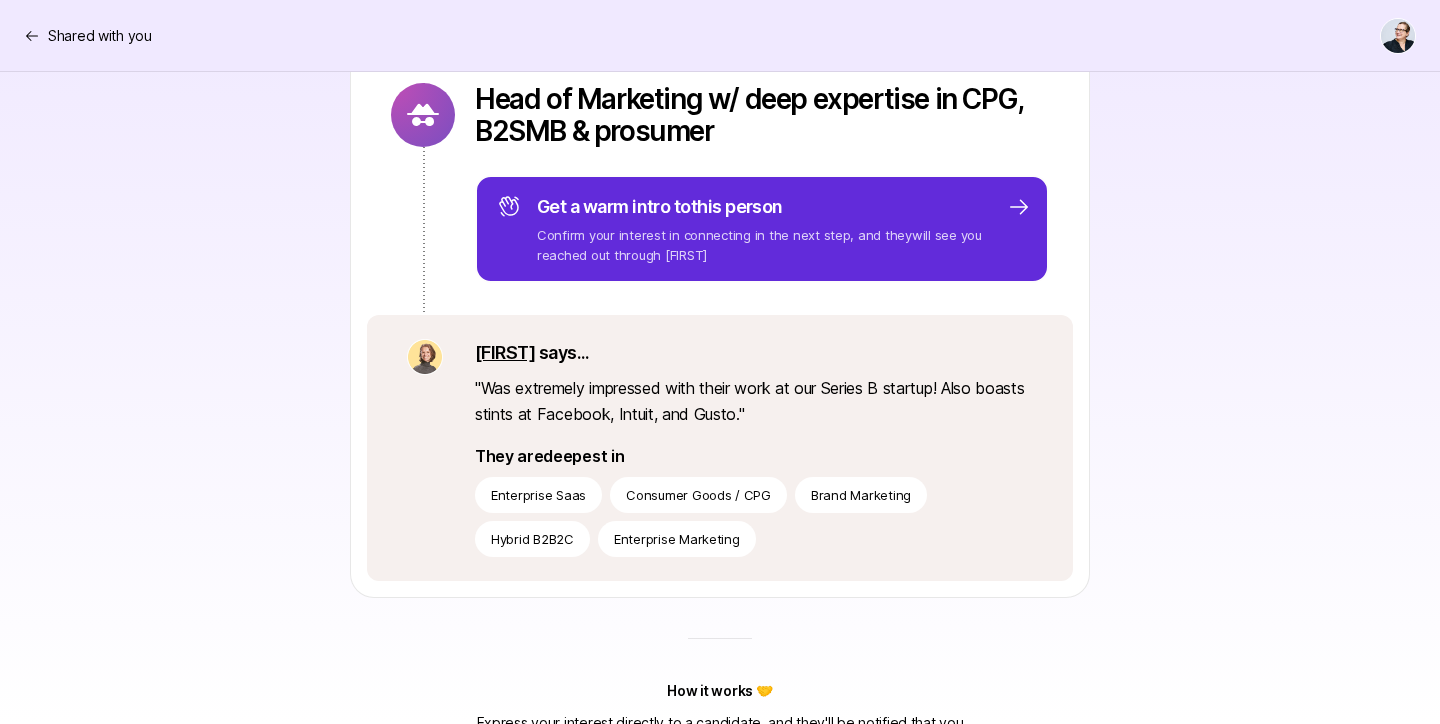 scroll, scrollTop: 296, scrollLeft: 0, axis: vertical 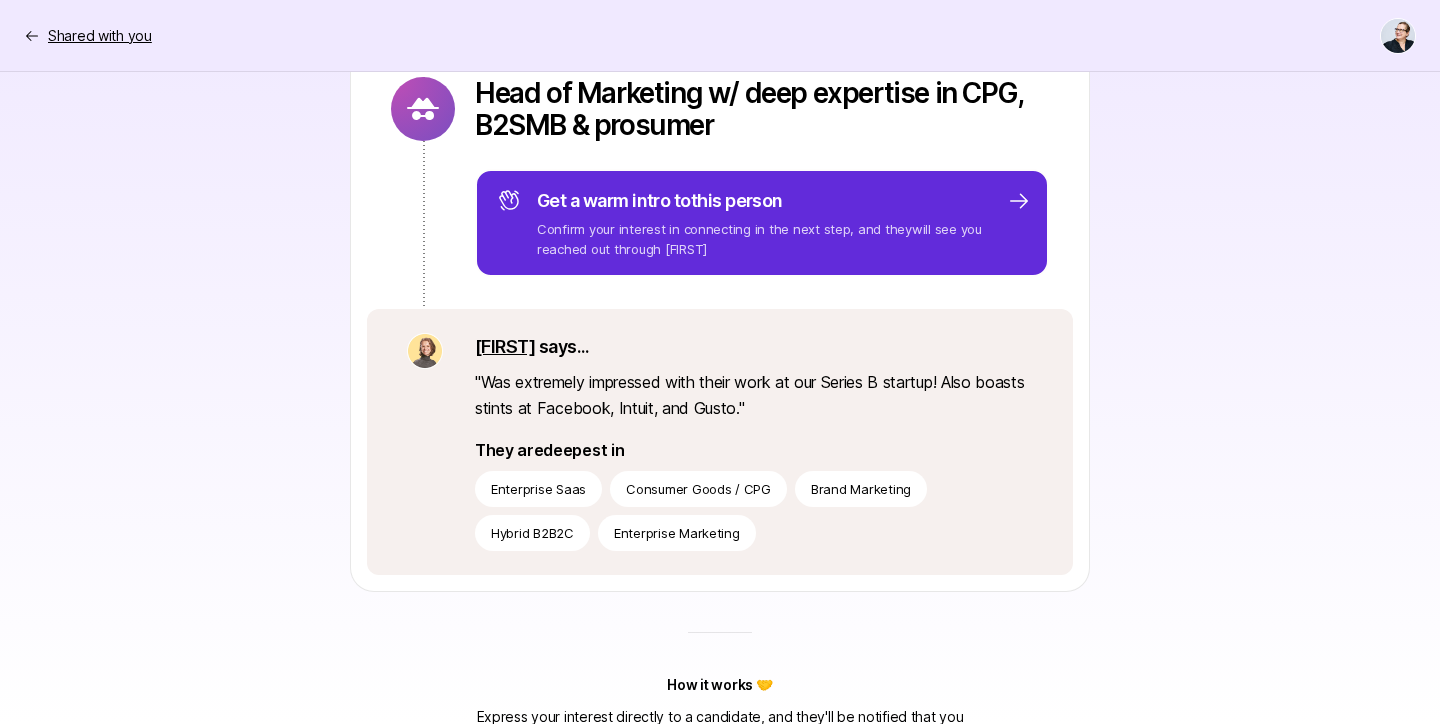 click on "Shared with you" at bounding box center (100, 36) 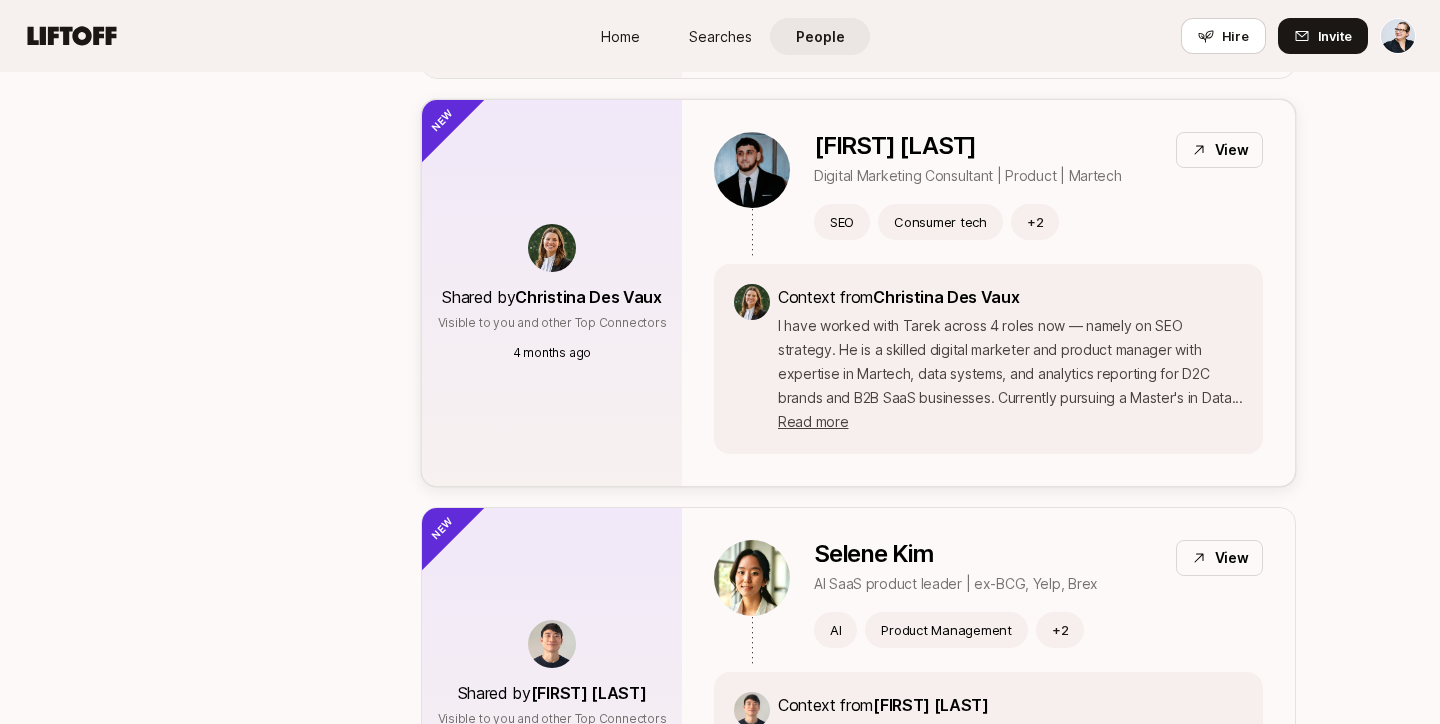 scroll, scrollTop: 4096, scrollLeft: 0, axis: vertical 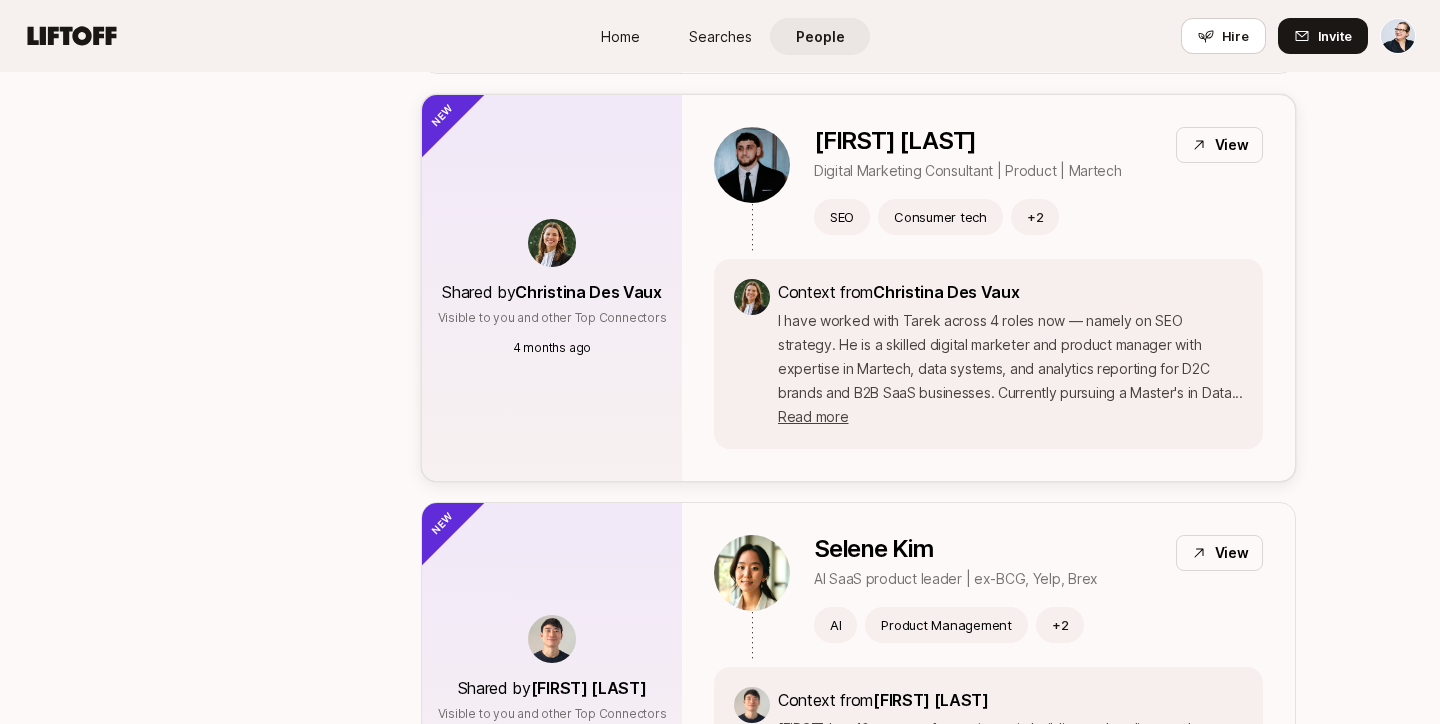 click on "[FIRST] [LAST]" at bounding box center [968, 141] 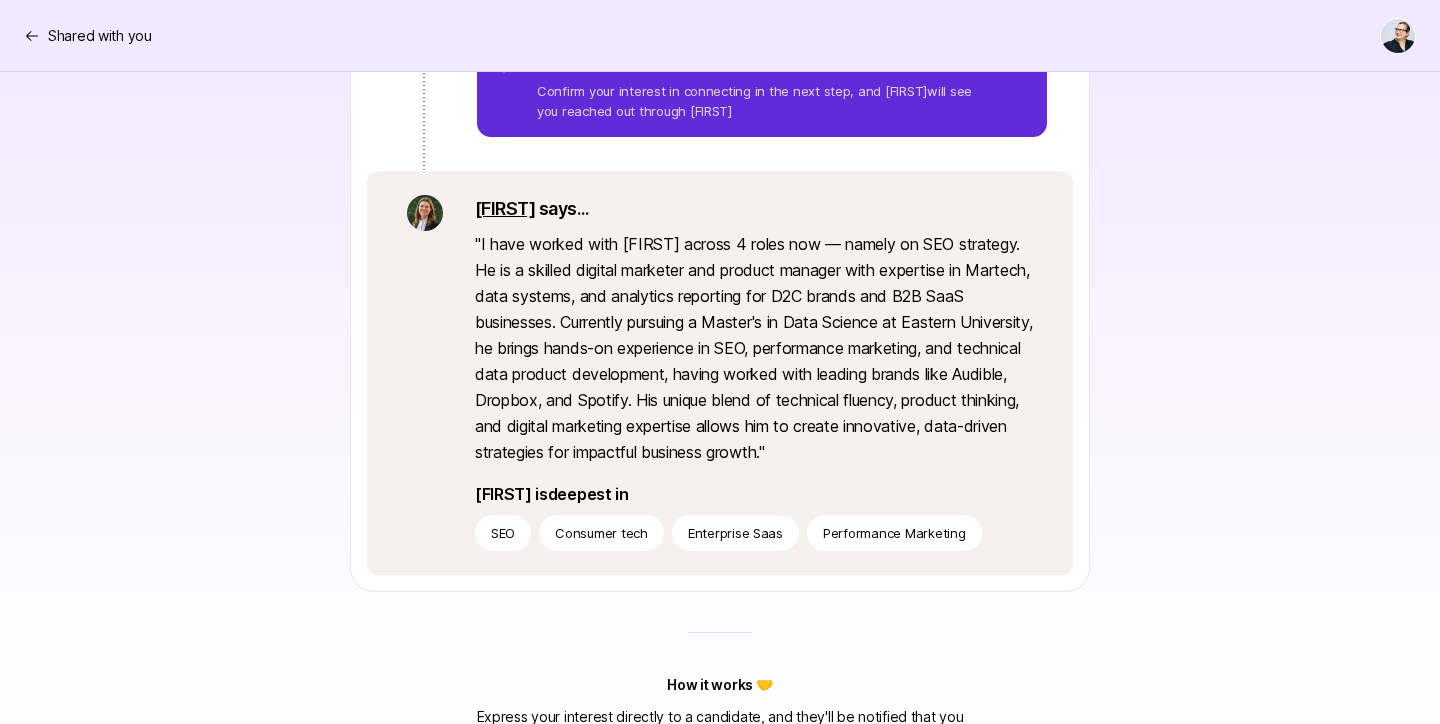scroll, scrollTop: 430, scrollLeft: 0, axis: vertical 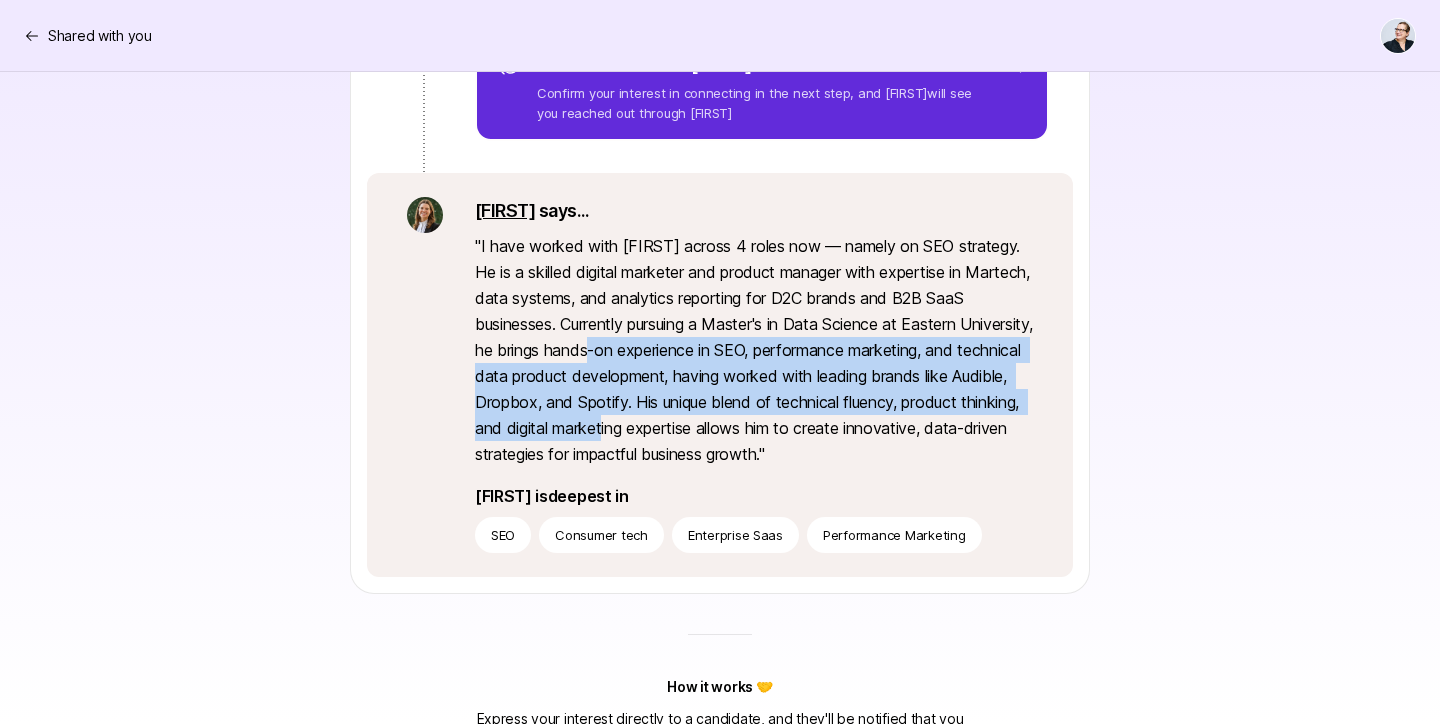 drag, startPoint x: 684, startPoint y: 350, endPoint x: 741, endPoint y: 435, distance: 102.34256 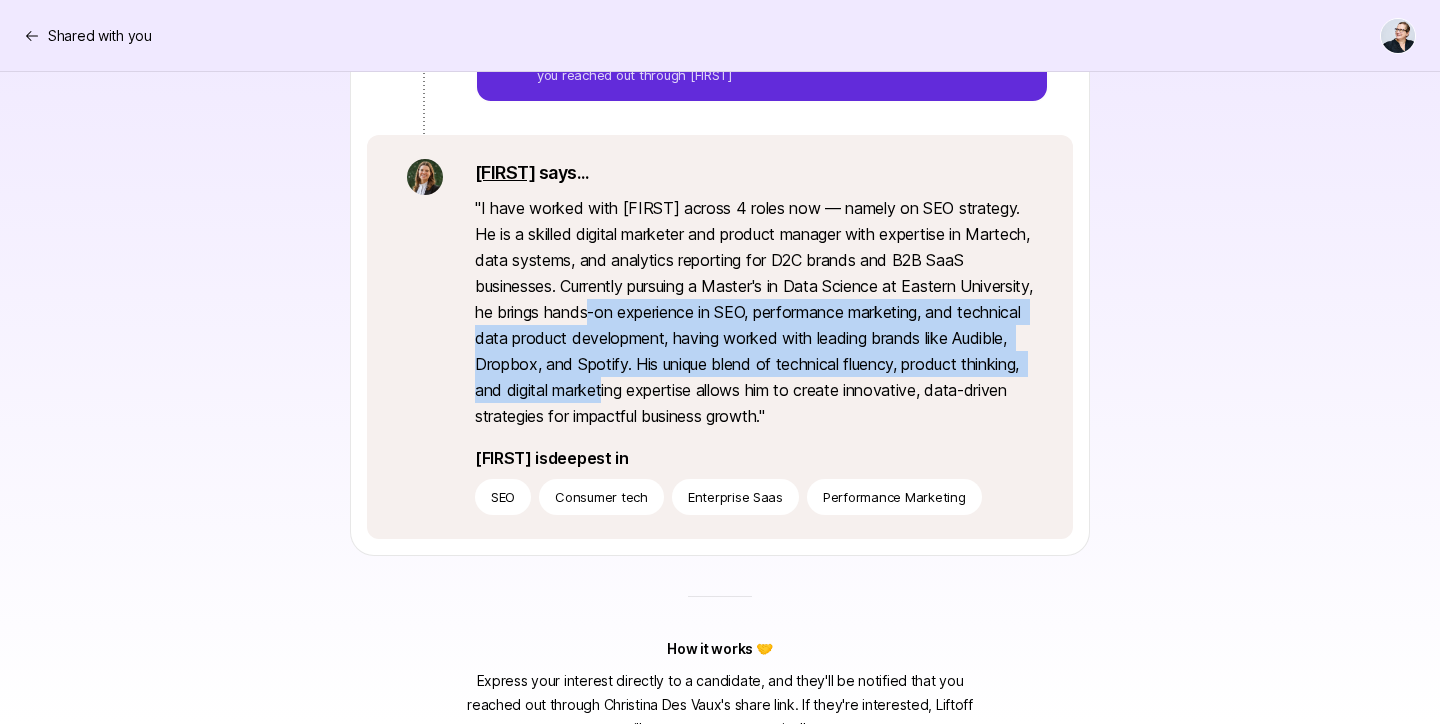 scroll, scrollTop: 471, scrollLeft: 0, axis: vertical 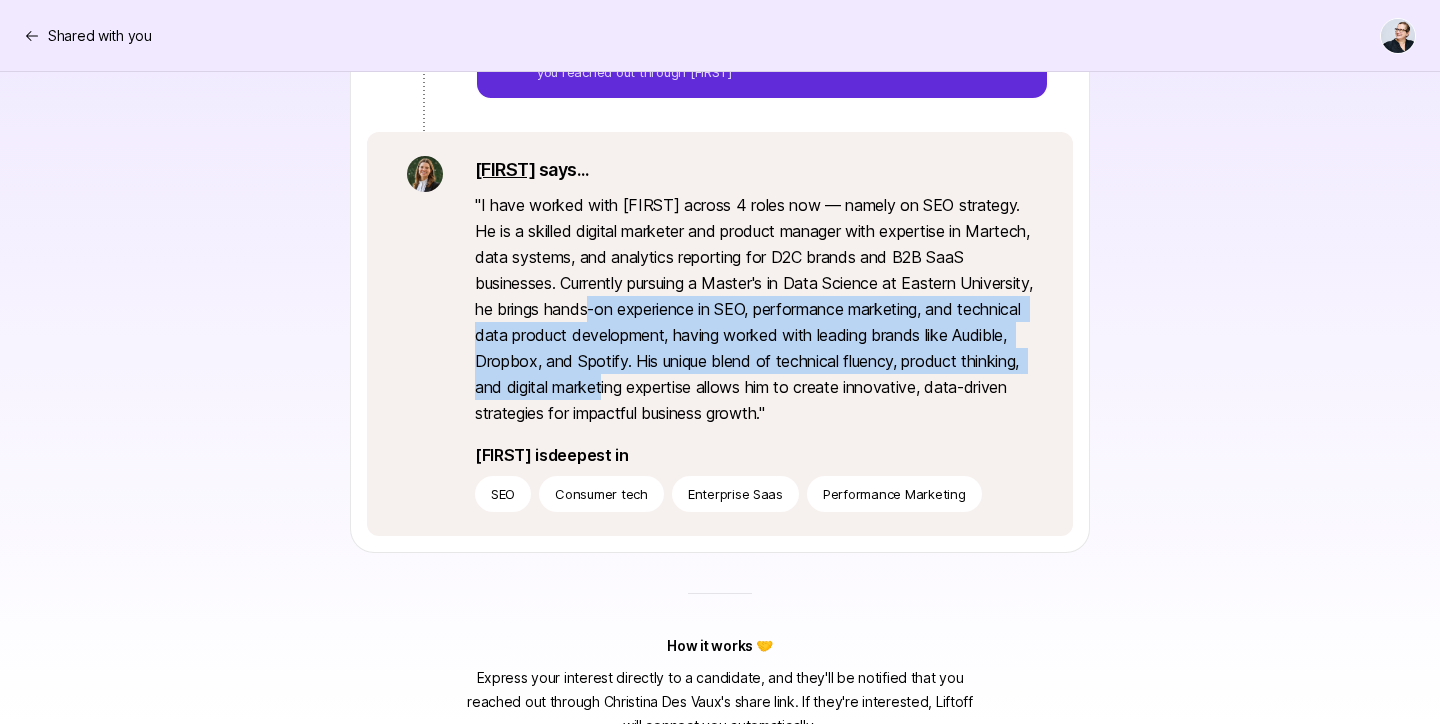 click on "" I have worked with [FIRST] across 4 roles now — namely on SEO strategy. He is a skilled digital marketer and product manager with expertise in Martech, data systems, and analytics reporting for D2C brands and B2B SaaS businesses. Currently pursuing a Master's in Data Science at Eastern University, he brings hands-on experience in SEO, performance marketing, and technical data product development, having worked with leading brands like Audible, Dropbox, and Spotify. His unique blend of technical fluency, product thinking, and digital marketing expertise allows him to create innovative, data-driven strategies for impactful business growth. "" at bounding box center [754, 309] 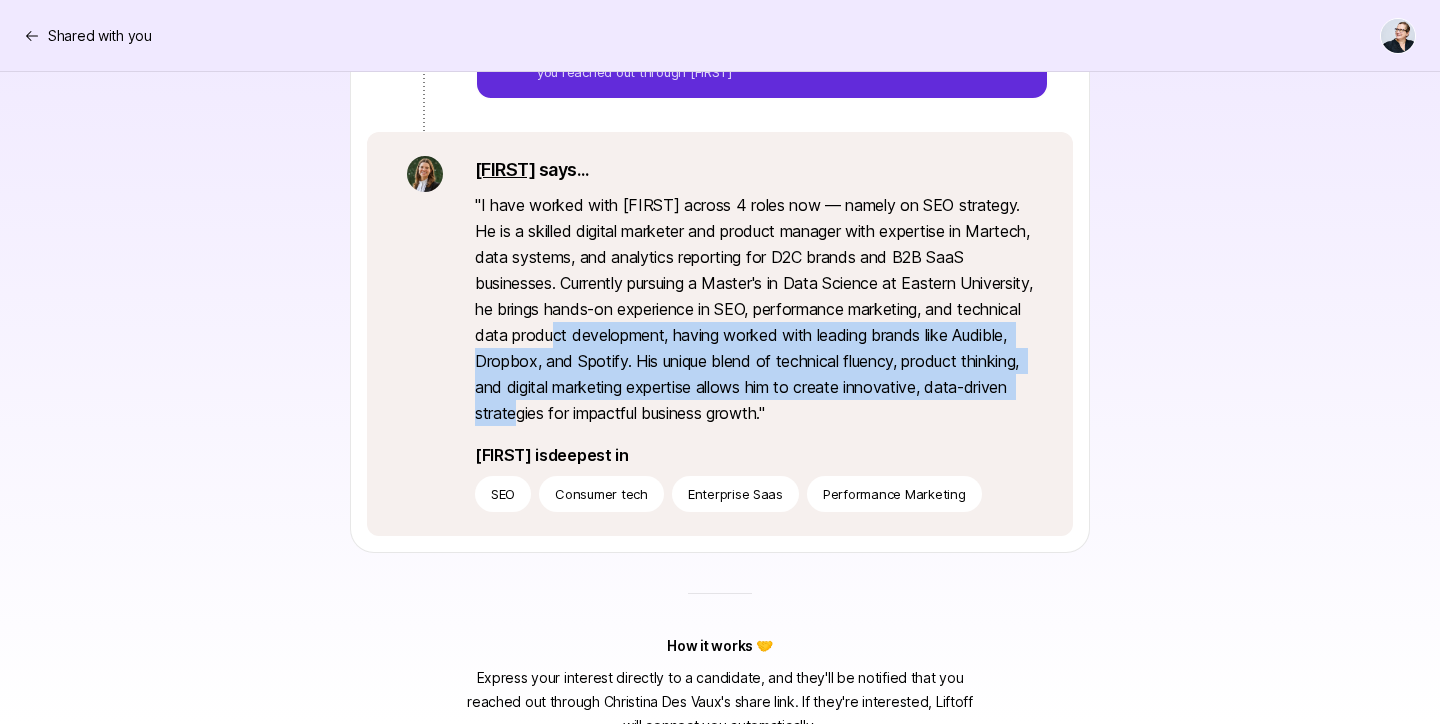 drag, startPoint x: 669, startPoint y: 336, endPoint x: 704, endPoint y: 410, distance: 81.859634 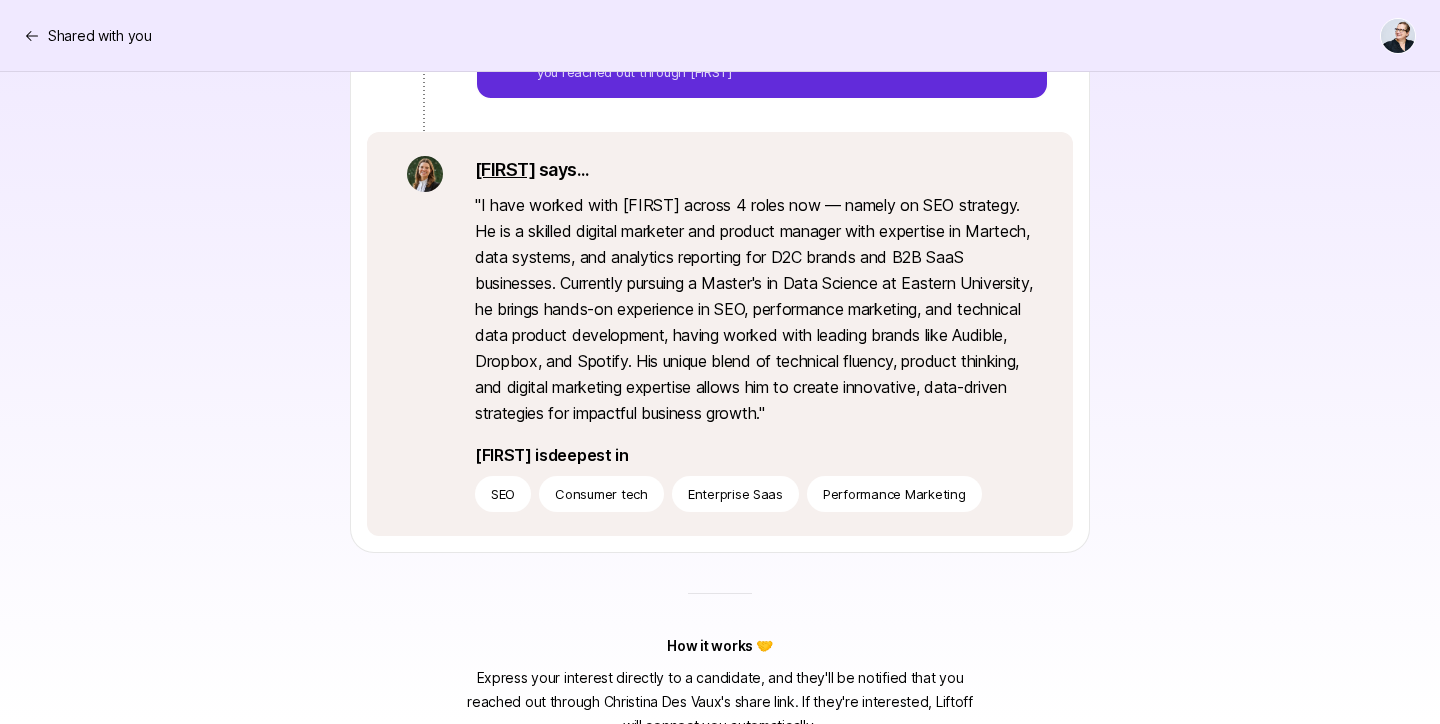 click on "" I have worked with [FIRST] across 4 roles now — namely on SEO strategy. He is a skilled digital marketer and product manager with expertise in Martech, data systems, and analytics reporting for D2C brands and B2B SaaS businesses. Currently pursuing a Master's in Data Science at Eastern University, he brings hands-on experience in SEO, performance marketing, and technical data product development, having worked with leading brands like Audible, Dropbox, and Spotify. His unique blend of technical fluency, product thinking, and digital marketing expertise allows him to create innovative, data-driven strategies for impactful business growth. "" at bounding box center (754, 309) 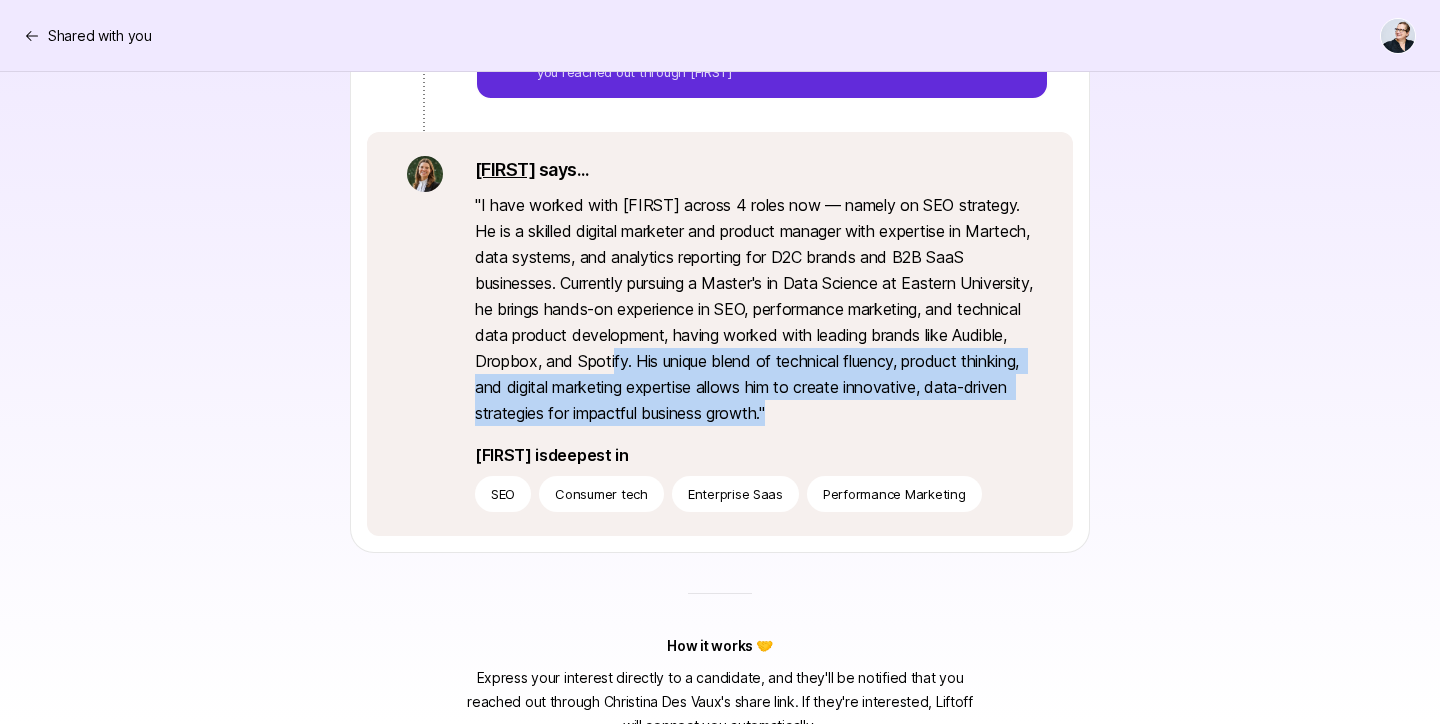 drag, startPoint x: 719, startPoint y: 358, endPoint x: 964, endPoint y: 424, distance: 253.73412 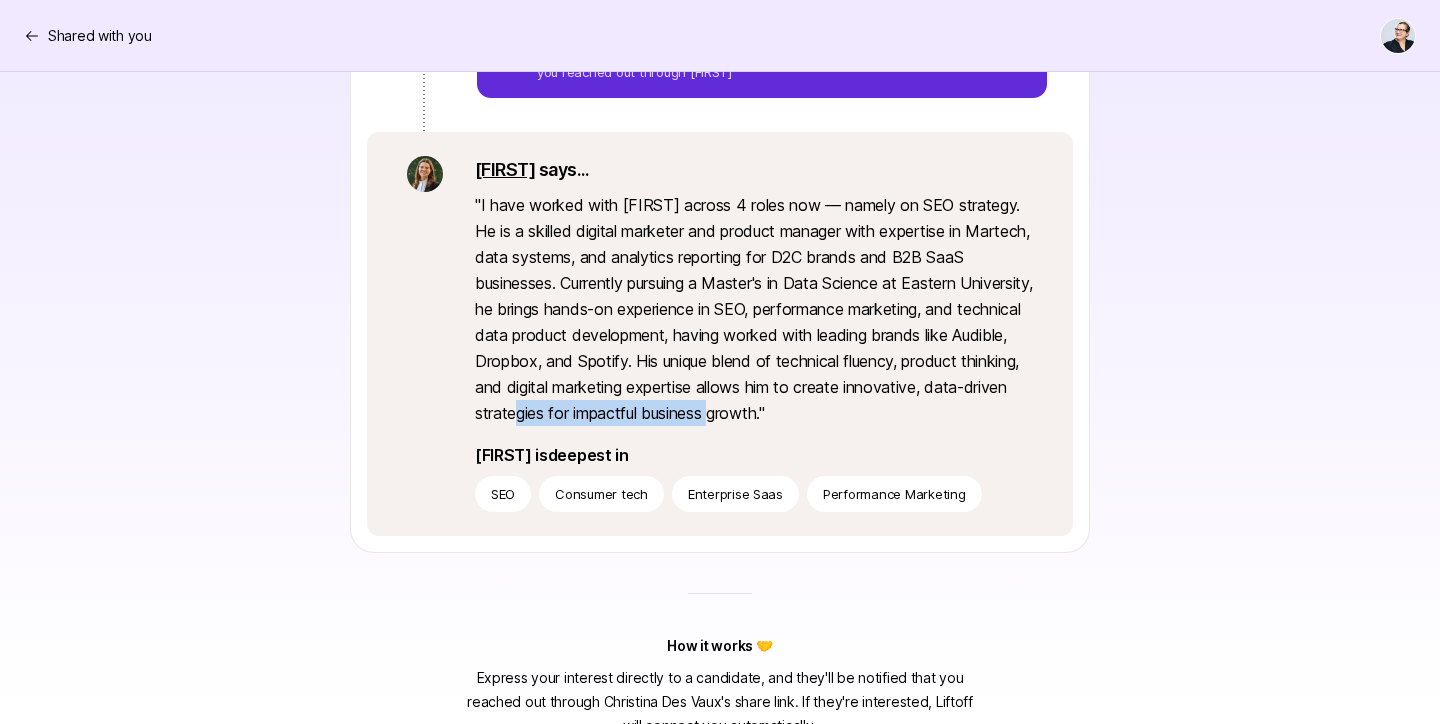 drag, startPoint x: 703, startPoint y: 414, endPoint x: 902, endPoint y: 417, distance: 199.02261 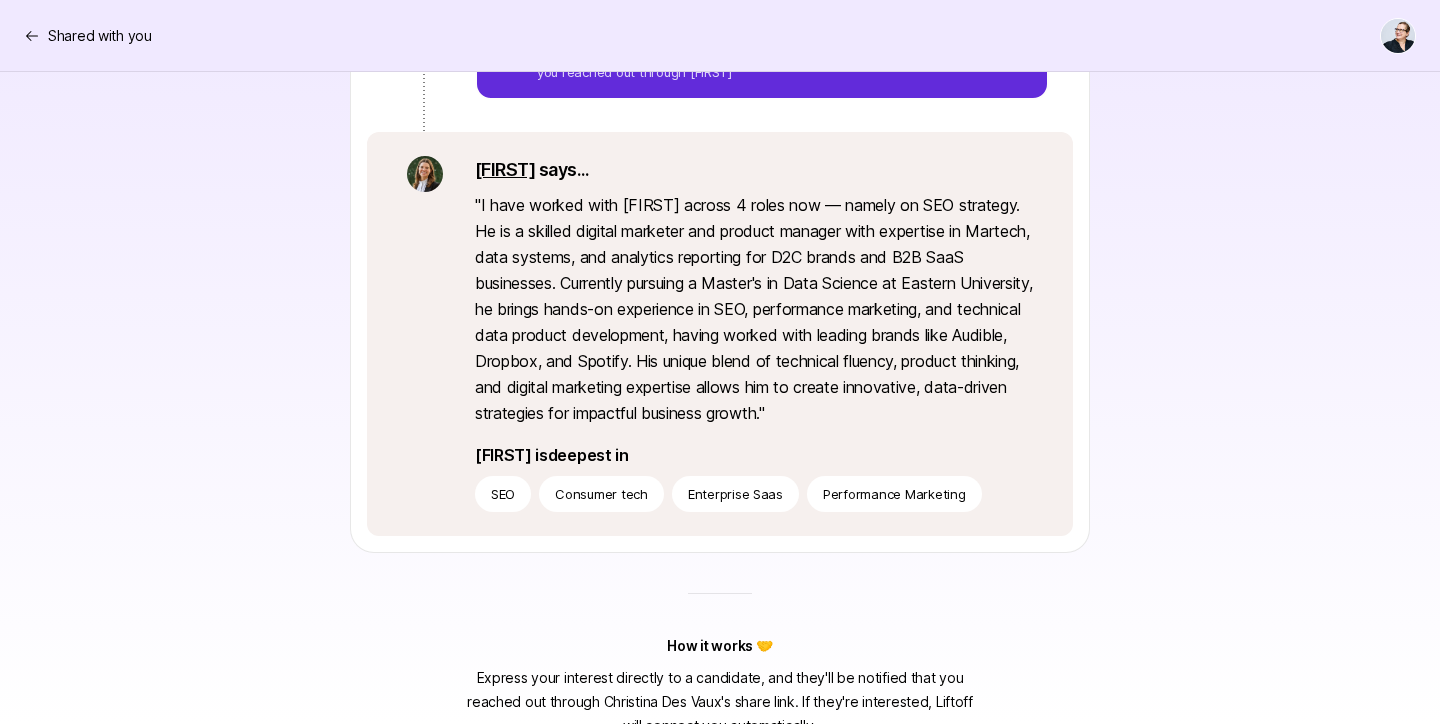 click on "" I have worked with [FIRST] across 4 roles now — namely on SEO strategy. He is a skilled digital marketer and product manager with expertise in Martech, data systems, and analytics reporting for D2C brands and B2B SaaS businesses. Currently pursuing a Master's in Data Science at Eastern University, he brings hands-on experience in SEO, performance marketing, and technical data product development, having worked with leading brands like Audible, Dropbox, and Spotify. His unique blend of technical fluency, product thinking, and digital marketing expertise allows him to create innovative, data-driven strategies for impactful business growth. "" at bounding box center (754, 309) 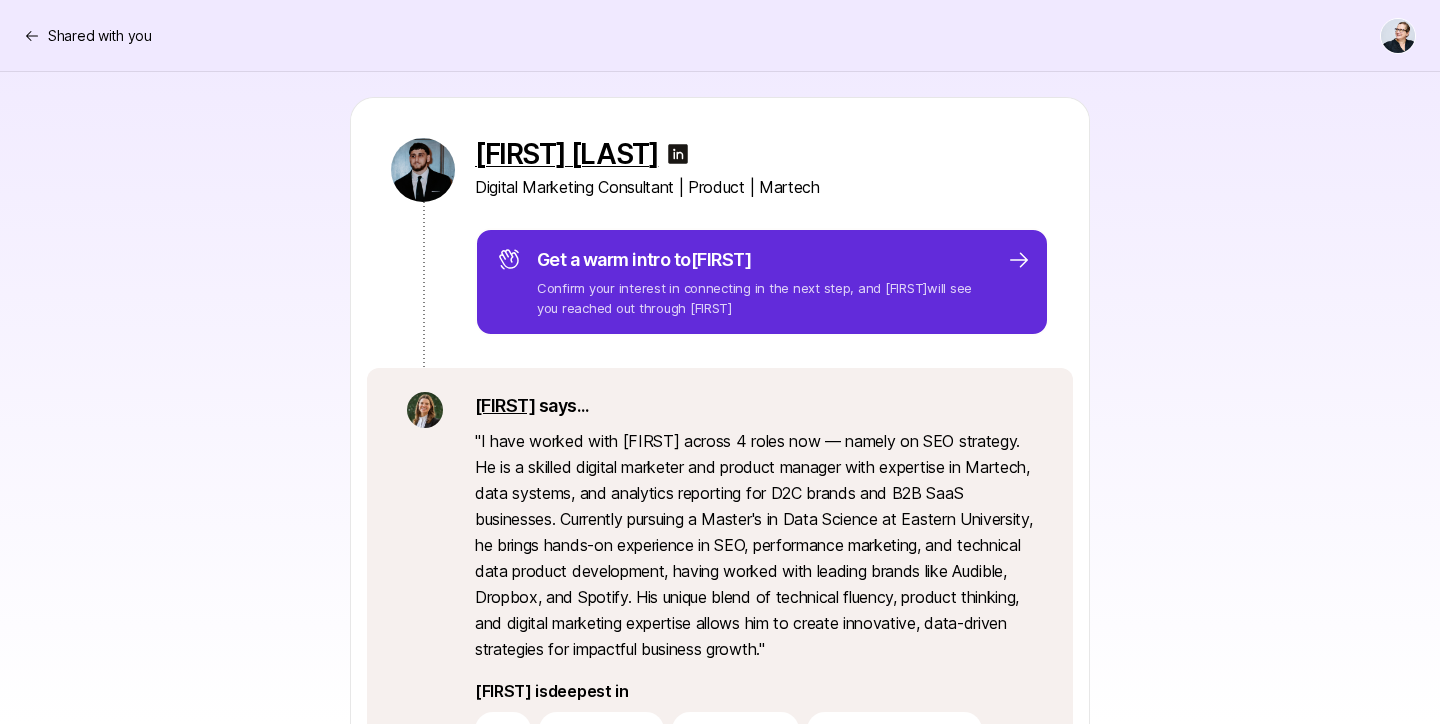 scroll, scrollTop: 215, scrollLeft: 0, axis: vertical 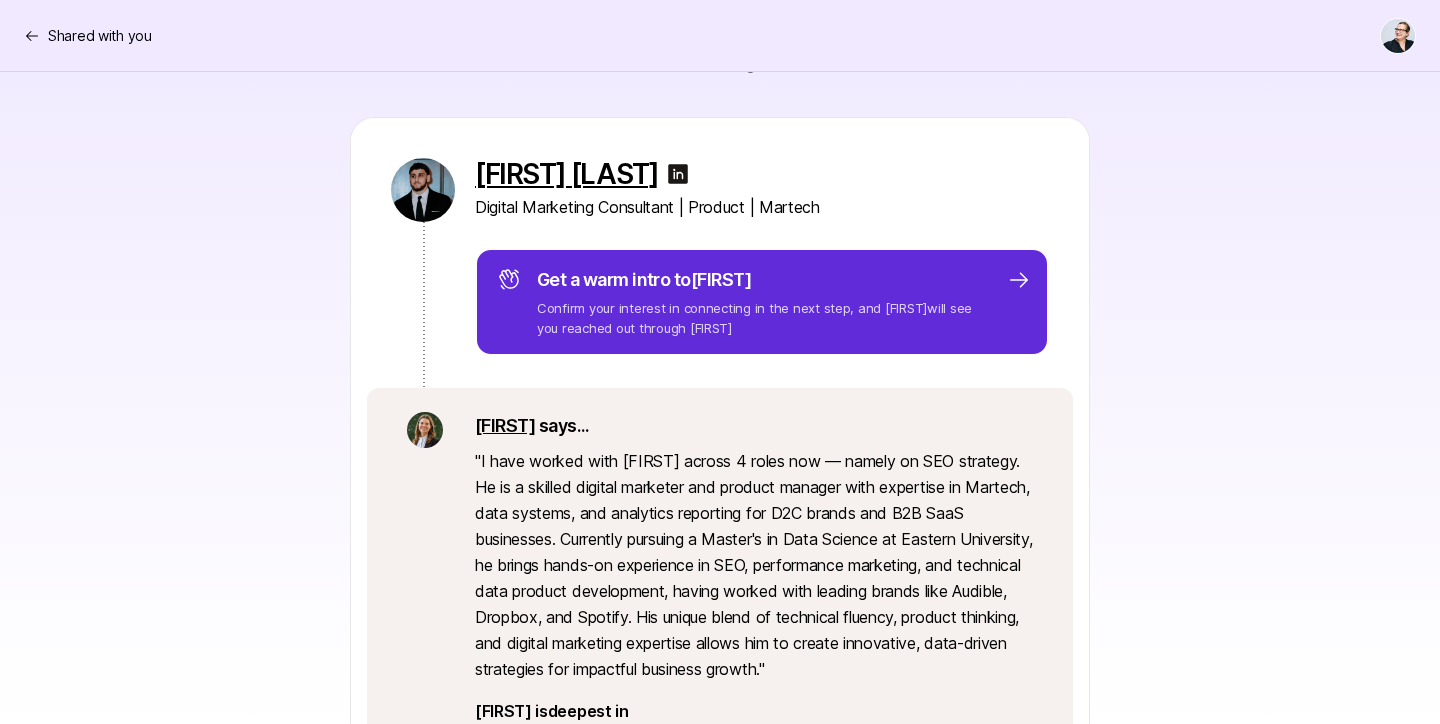 click on "[FIRST] [LAST]" at bounding box center (566, 174) 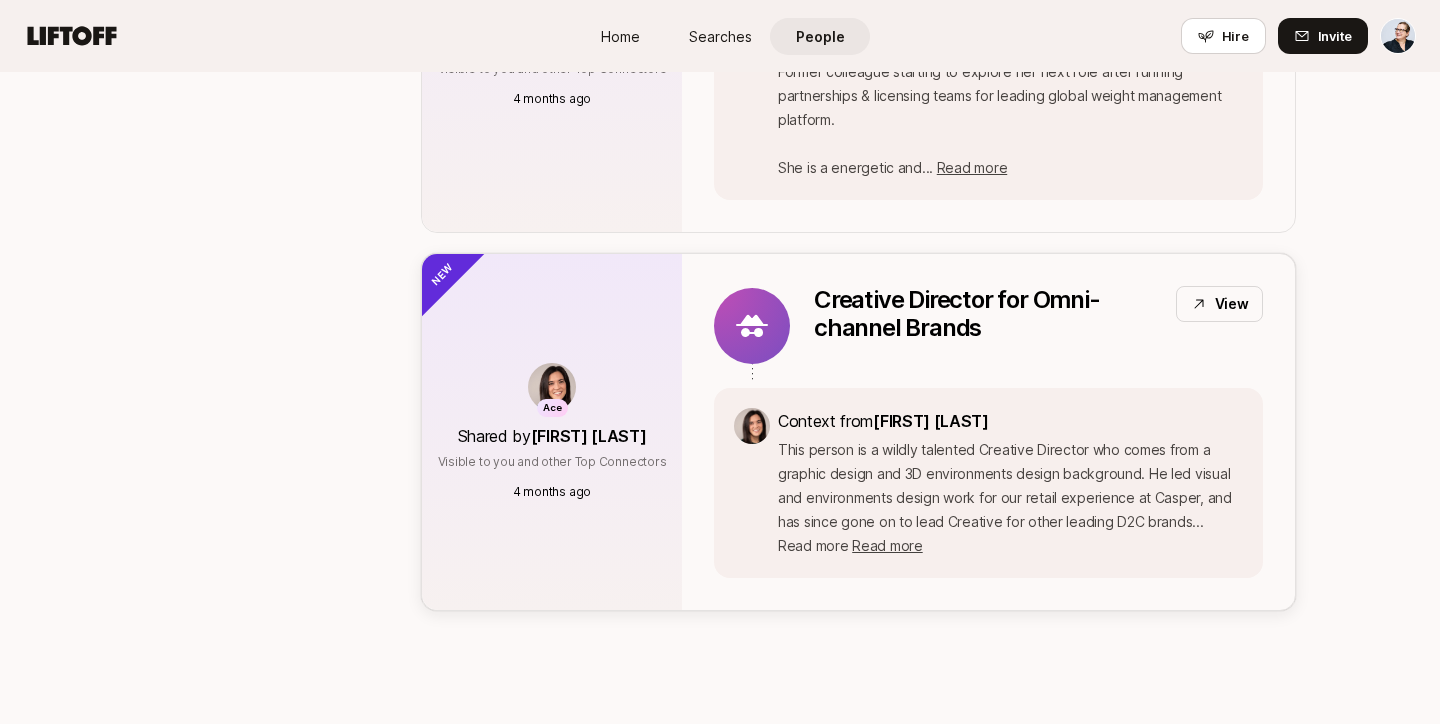 scroll, scrollTop: 6512, scrollLeft: 0, axis: vertical 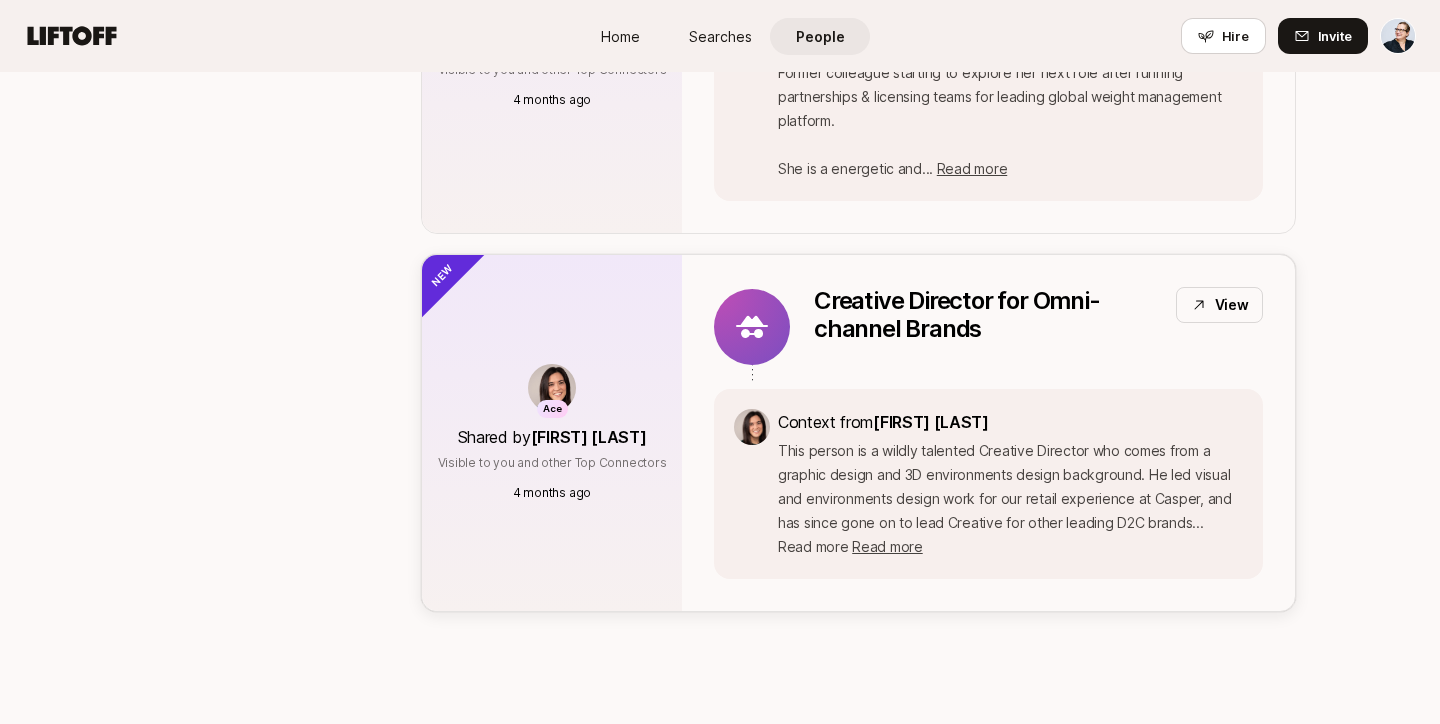 click on "This person is a wildly talented Creative Director who comes from a graphic design and 3D environments design background. He led visual and environments design work for our retail experience at Casper, and has since gone on to lead Creative for other leading D2C brands...   Read more" at bounding box center [1010, 499] 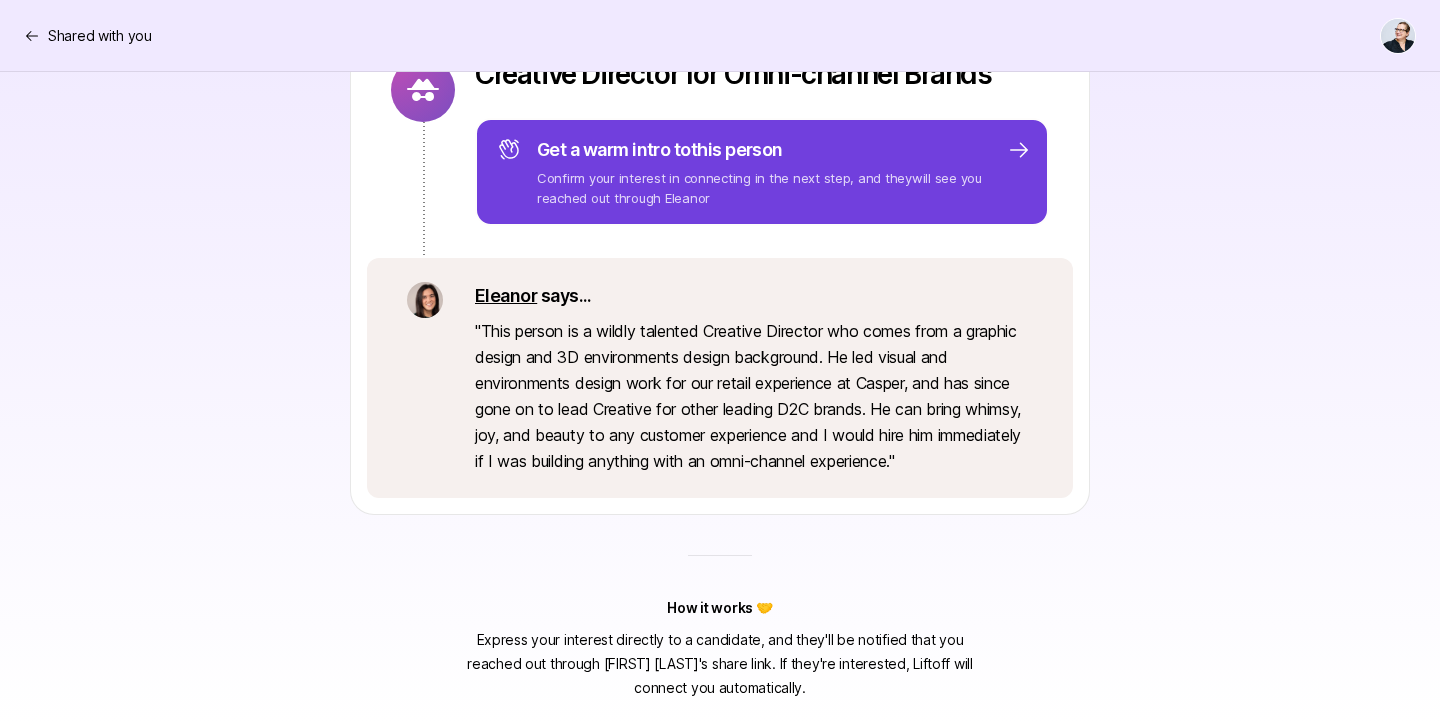 scroll, scrollTop: 315, scrollLeft: 0, axis: vertical 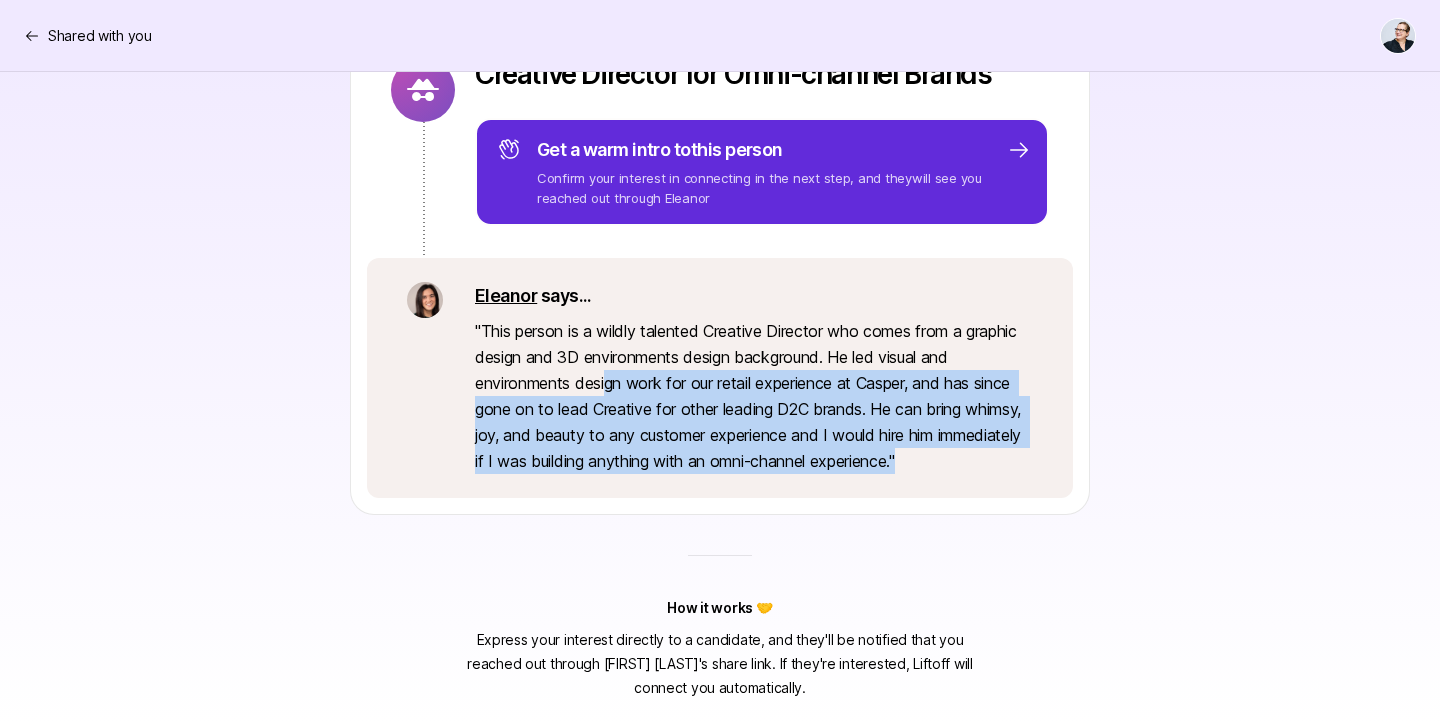 drag, startPoint x: 609, startPoint y: 380, endPoint x: 758, endPoint y: 477, distance: 177.792 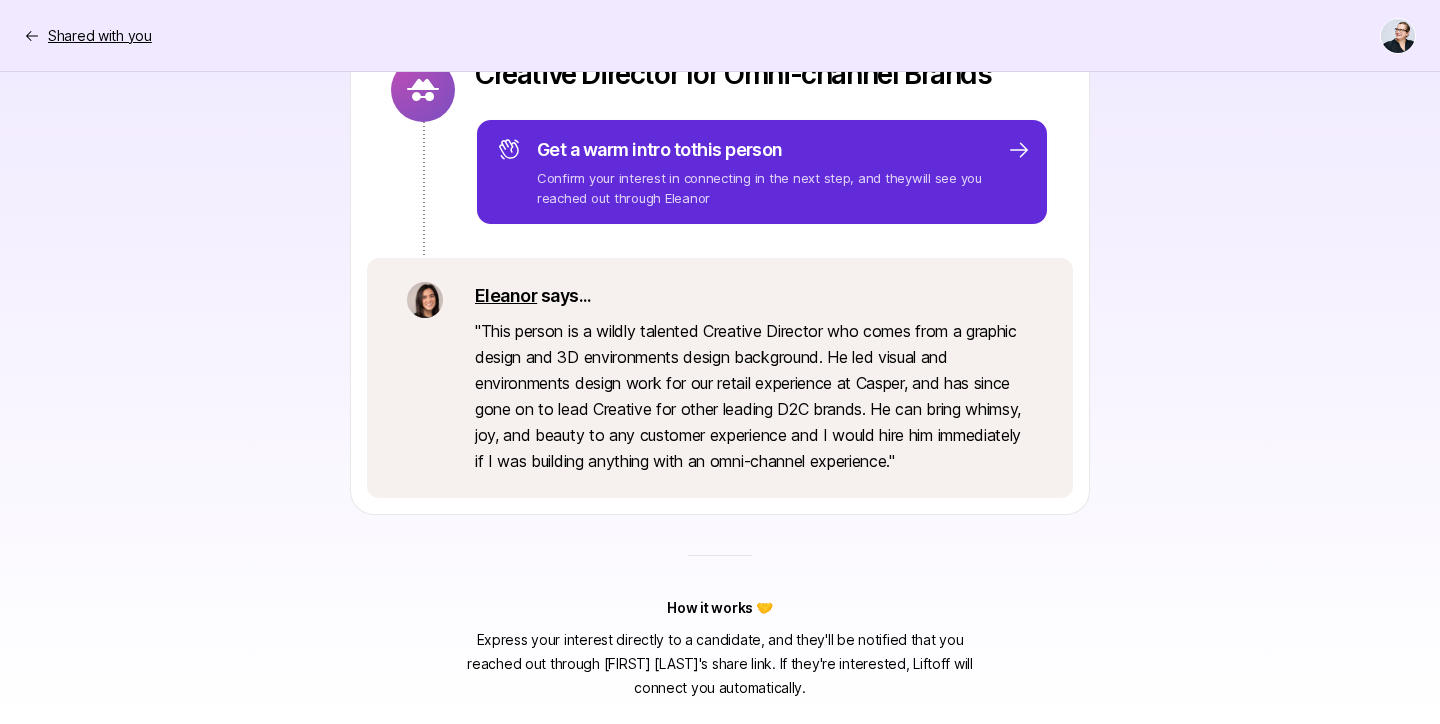 click 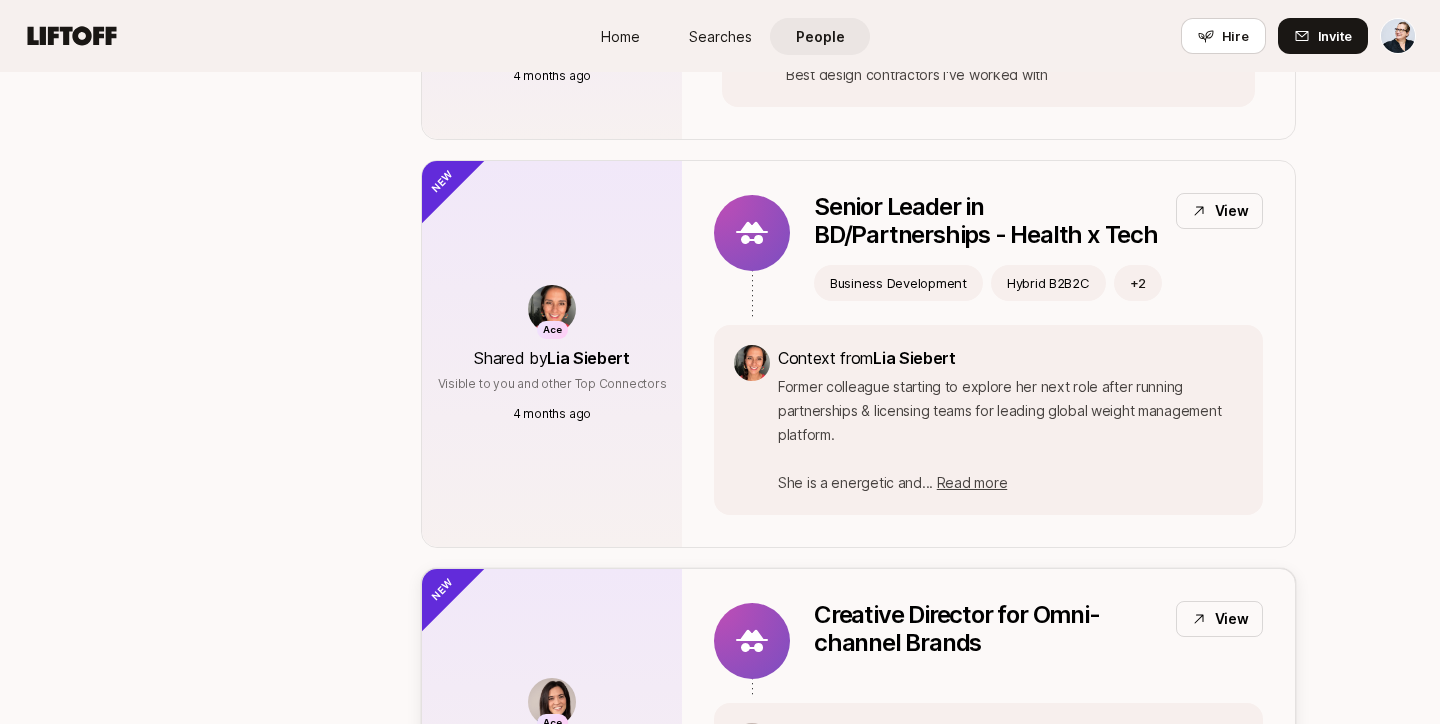 scroll, scrollTop: 6160, scrollLeft: 0, axis: vertical 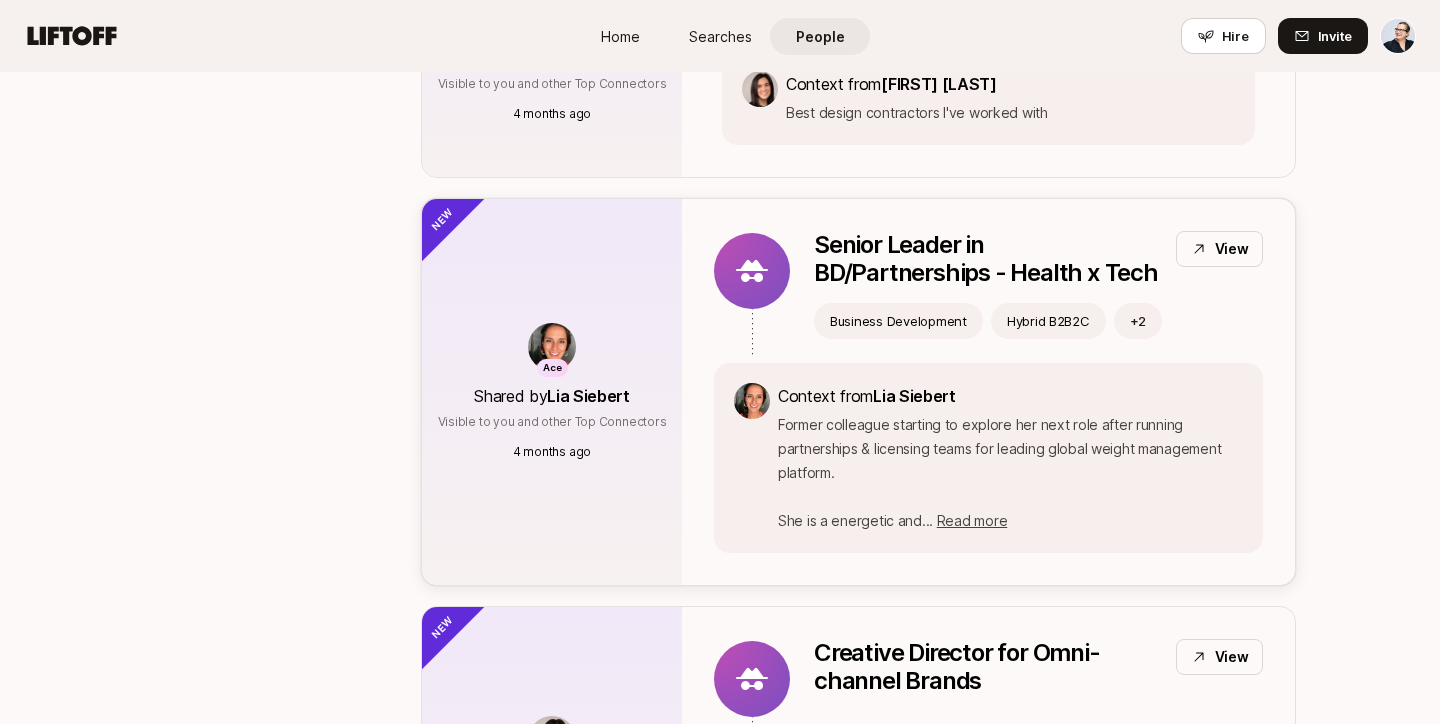 click on "Former colleague starting to explore her next role after running partnerships & licensing teams for leading global weight management platform.
She is a energetic and...   Read more" at bounding box center (1010, 473) 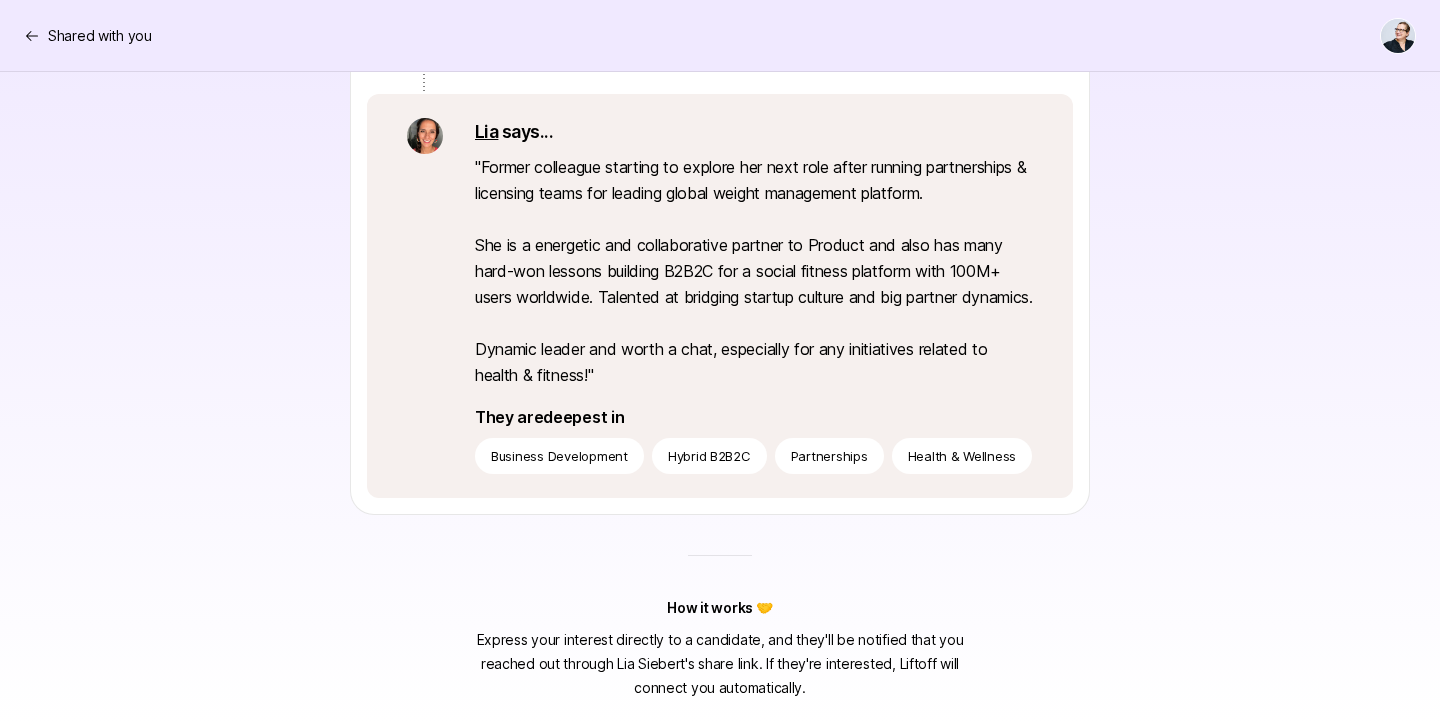 scroll, scrollTop: 537, scrollLeft: 0, axis: vertical 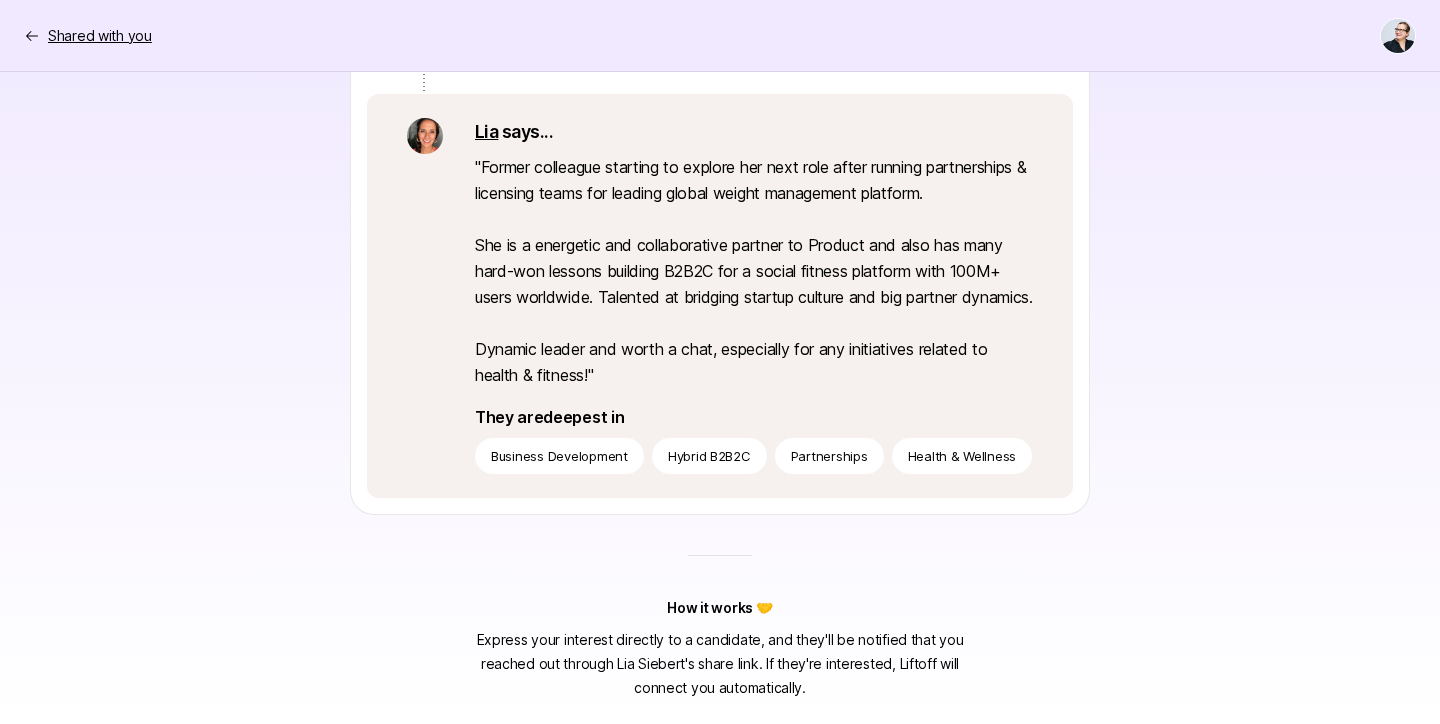 click 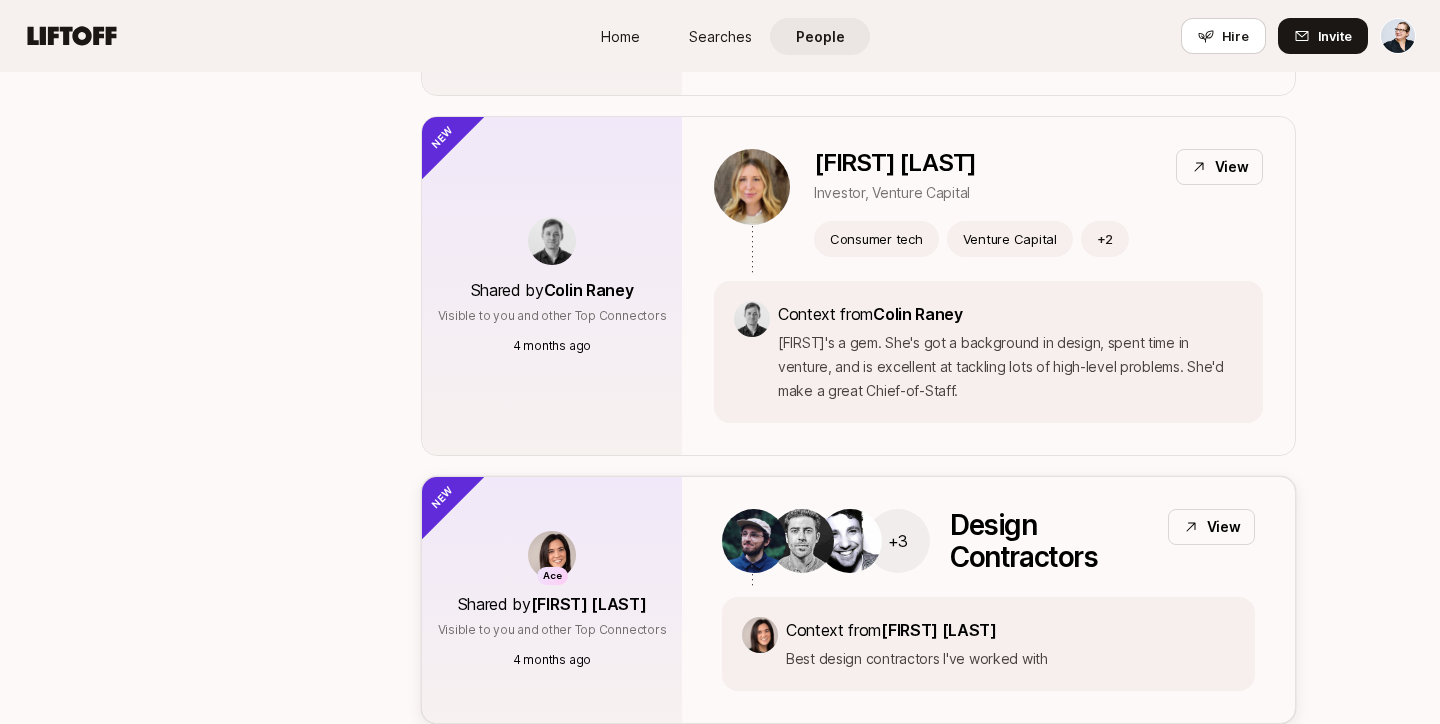 scroll, scrollTop: 5611, scrollLeft: 0, axis: vertical 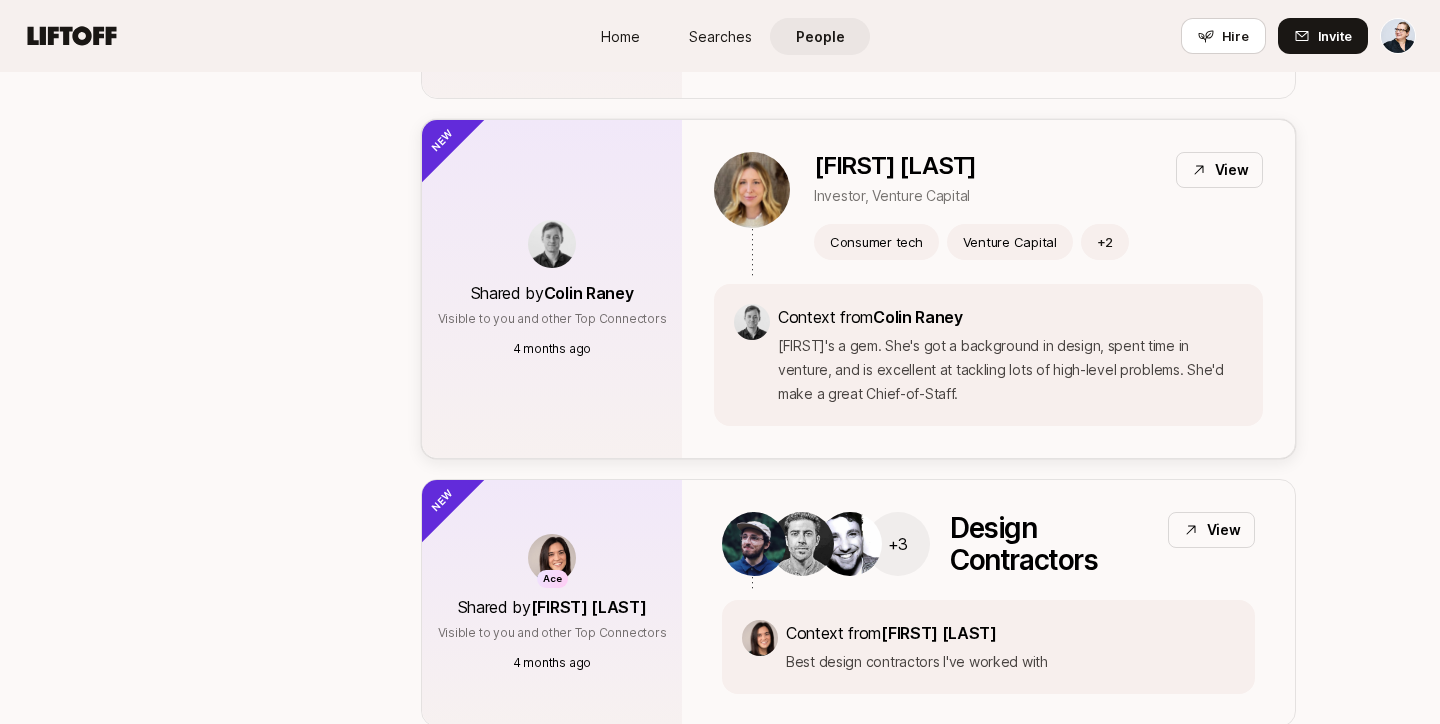 click on "[FIRST] [LAST]" at bounding box center [895, 166] 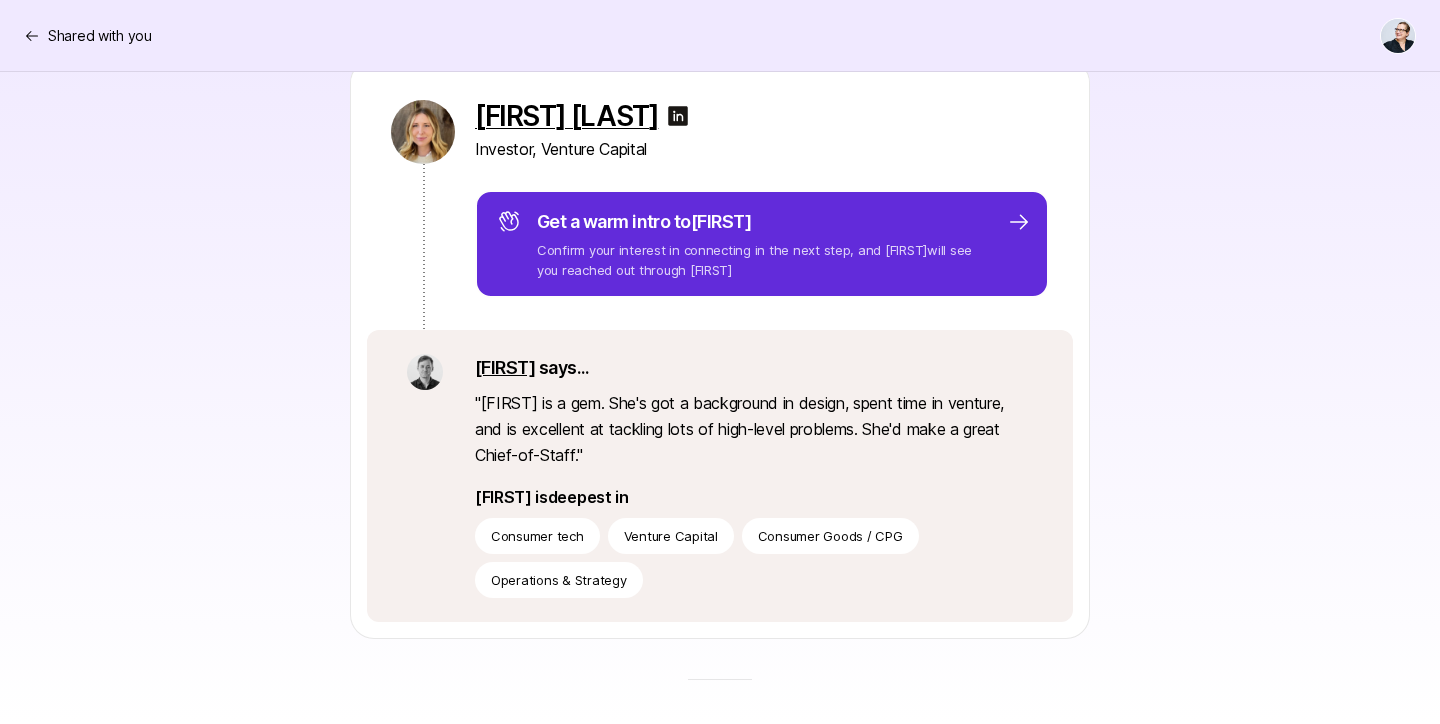 scroll, scrollTop: 282, scrollLeft: 0, axis: vertical 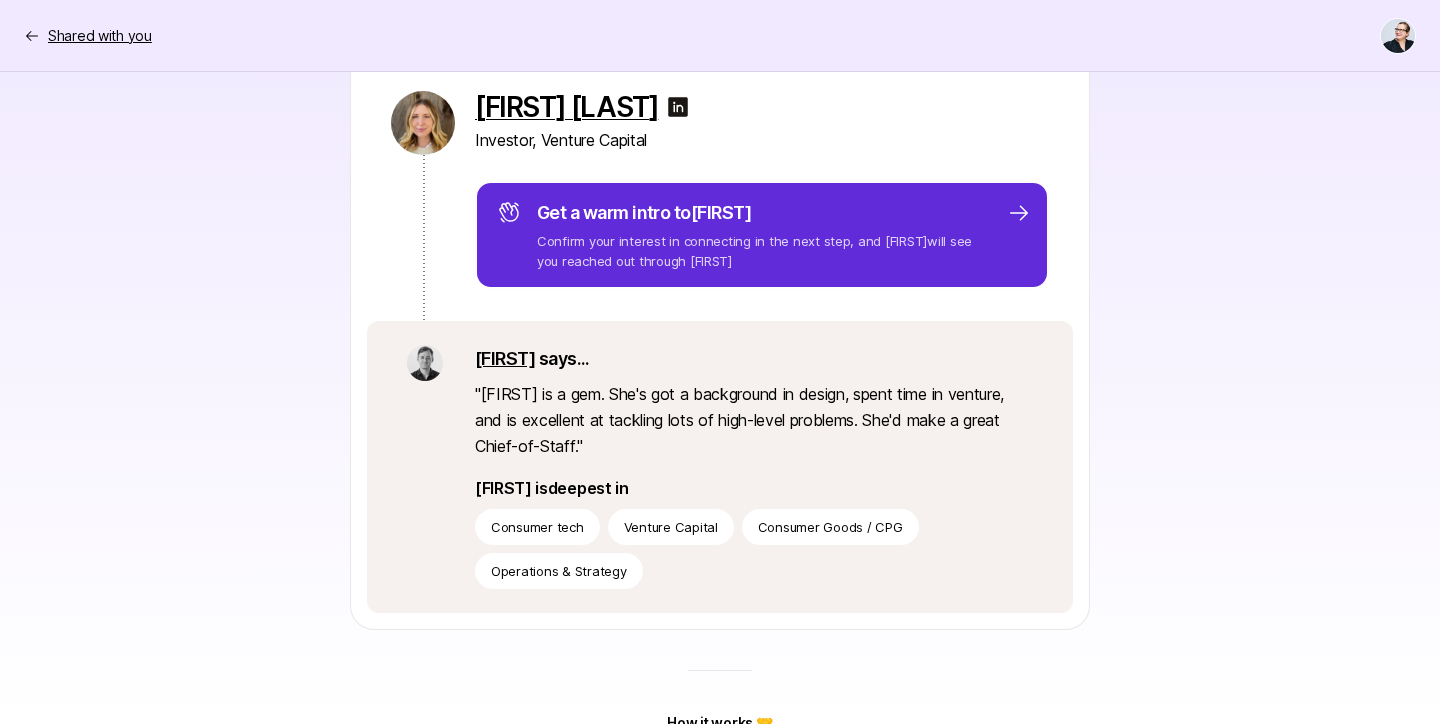 click on "Shared with you" at bounding box center (100, 36) 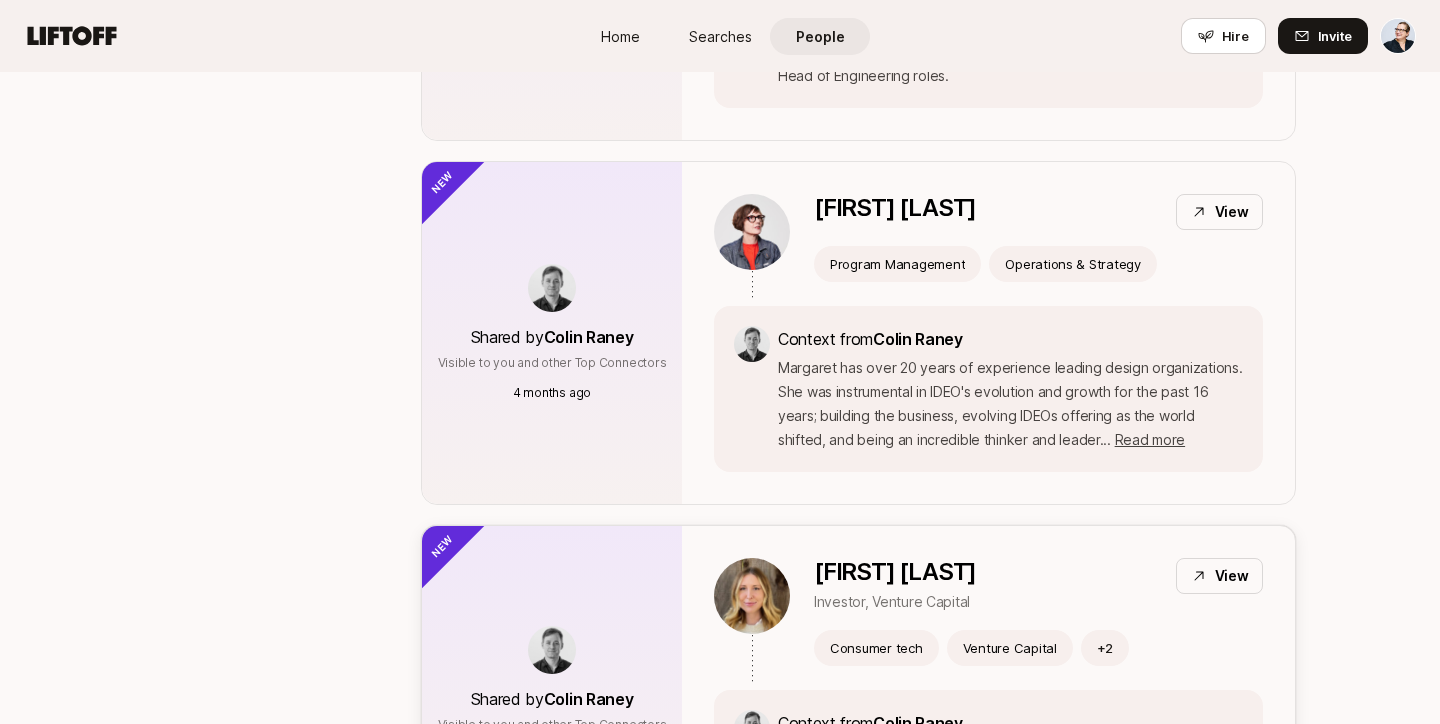 scroll, scrollTop: 5188, scrollLeft: 0, axis: vertical 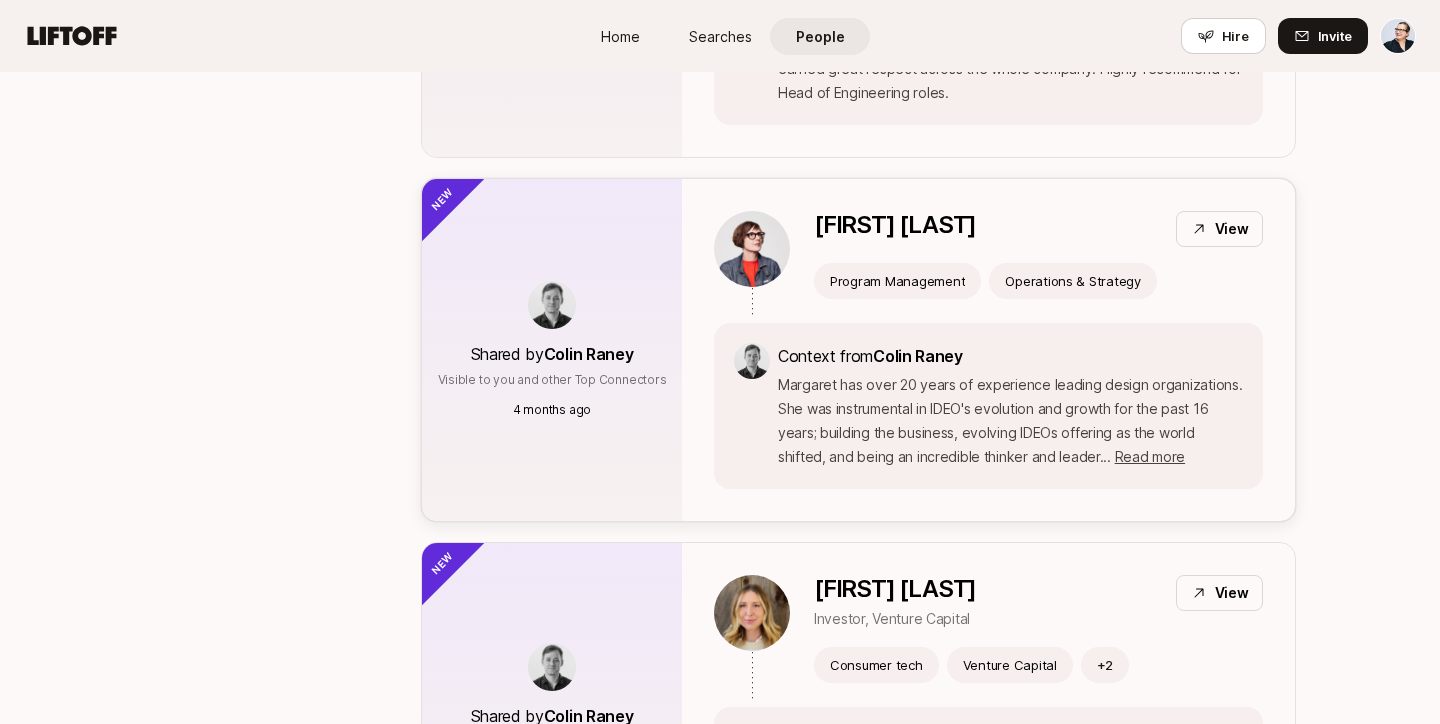click on "[FIRST] has over 20 years of experience leading design organizations. She was instrumental in IDEO's evolution and growth for the past 16 years; building the business, evolving IDEOs offering as the world shifted, and being an incredible thinker and leader...   Read more" at bounding box center [1010, 421] 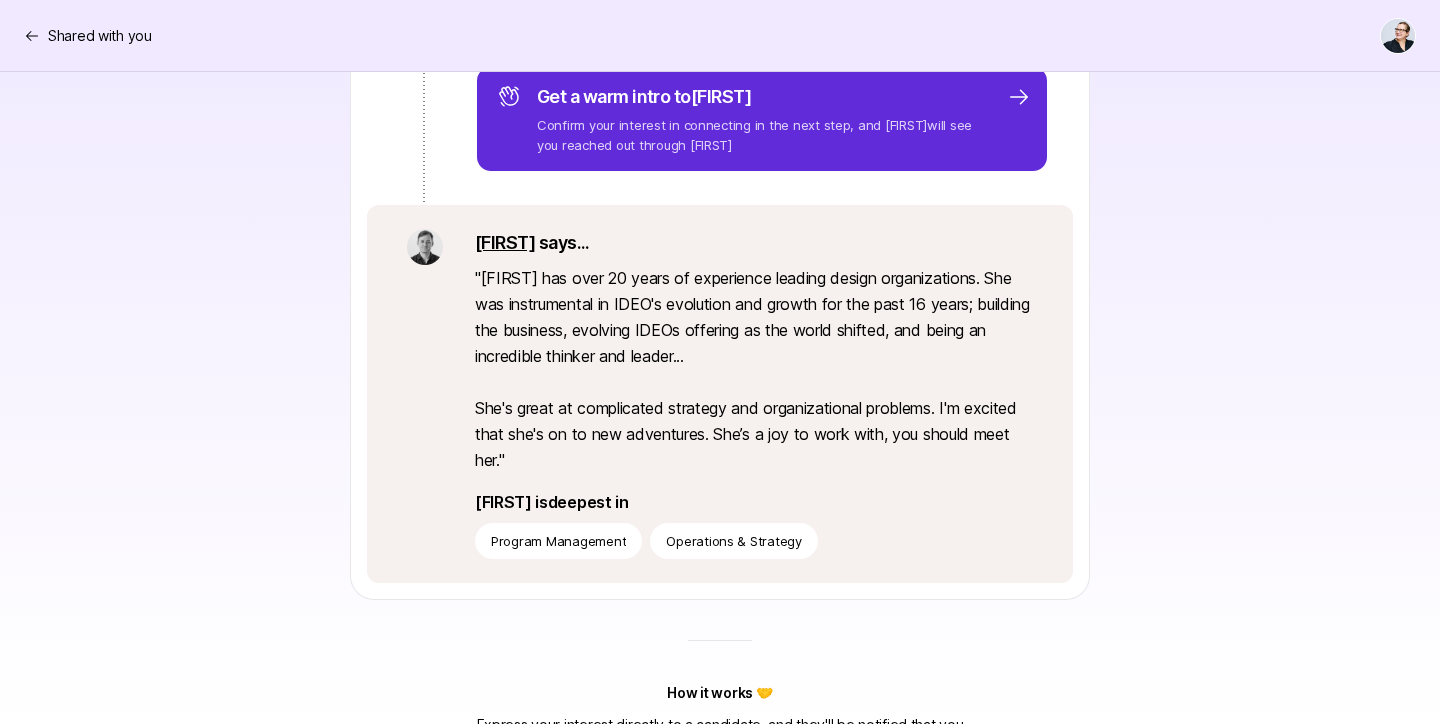 scroll, scrollTop: 370, scrollLeft: 0, axis: vertical 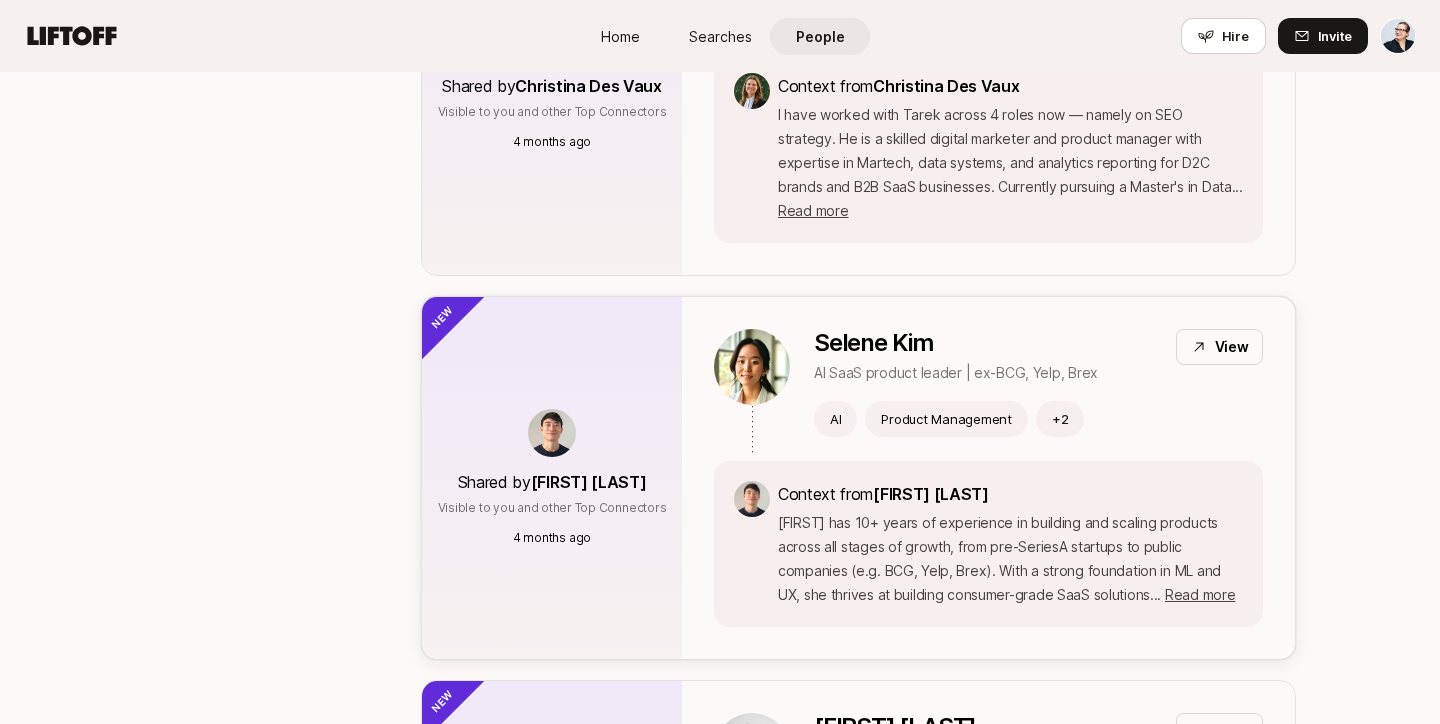 click on "[FIRST] has 10+ years of experience in building and scaling products across all stages of growth, from pre-Series A startups to public companies (e.g. BCG, Yelp, Brex). With a strong foundation in ML and UX, she thrives at building consumer-grade SaaS solutions...   Read more" at bounding box center (1010, 559) 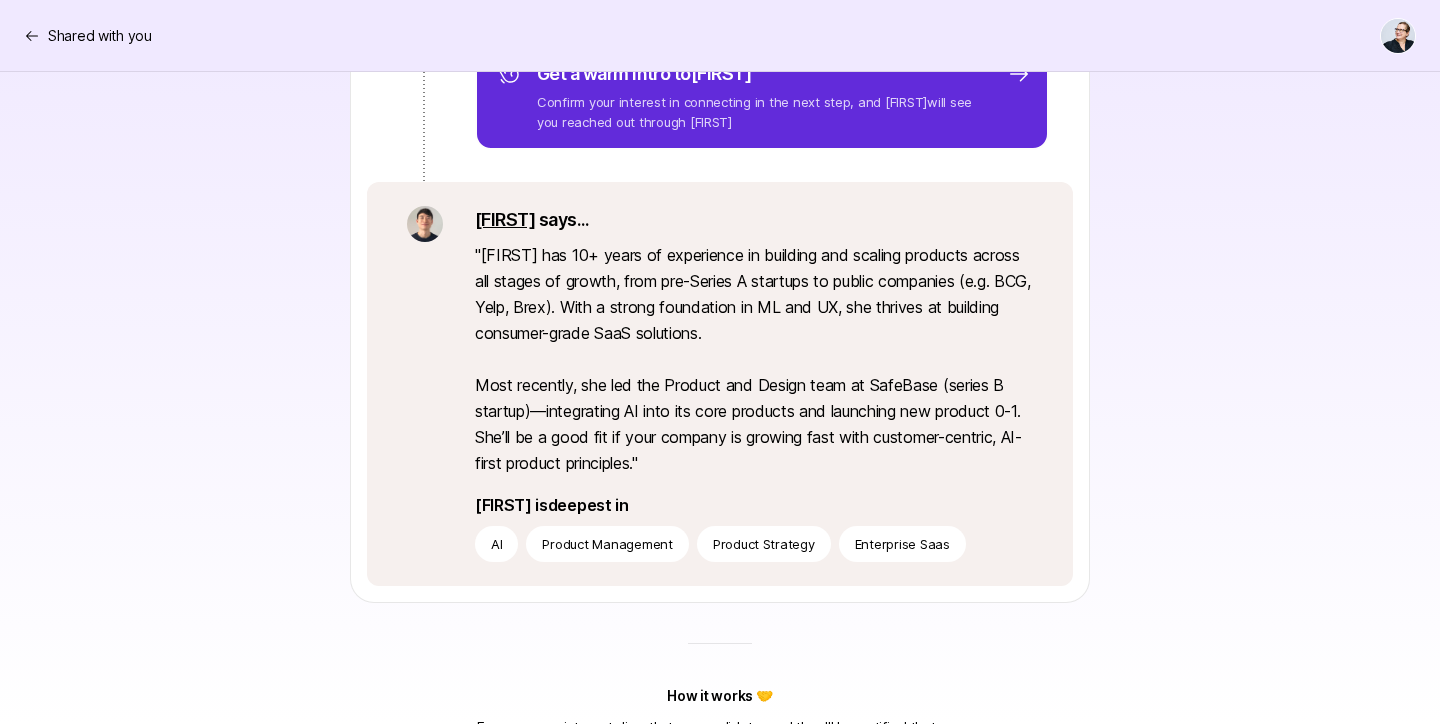 scroll, scrollTop: 421, scrollLeft: 0, axis: vertical 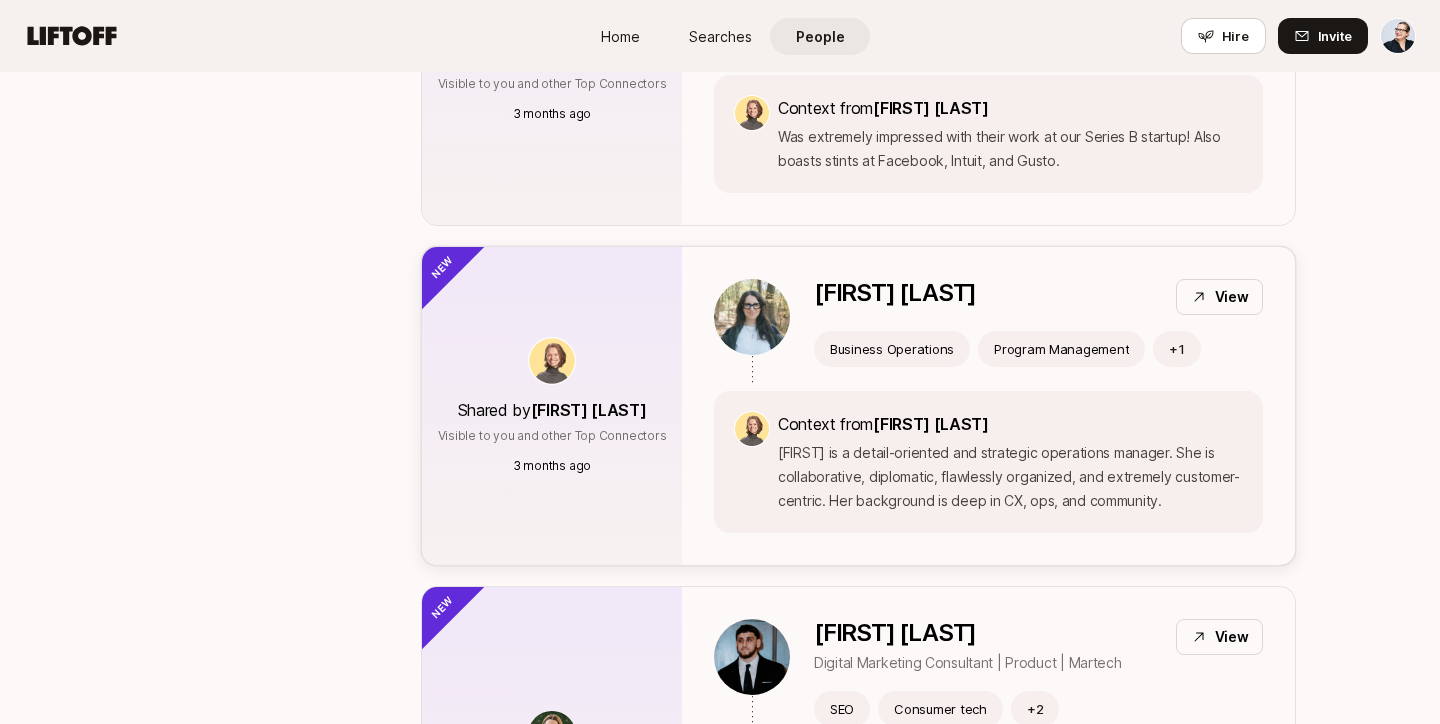 click on "[FIRST] is a detail-oriented and strategic operations manager. She is collaborative, diplomatic, flawlessly organized, and extremely customer-centric. Her background is deep in CX, ops, and community." at bounding box center (1010, 477) 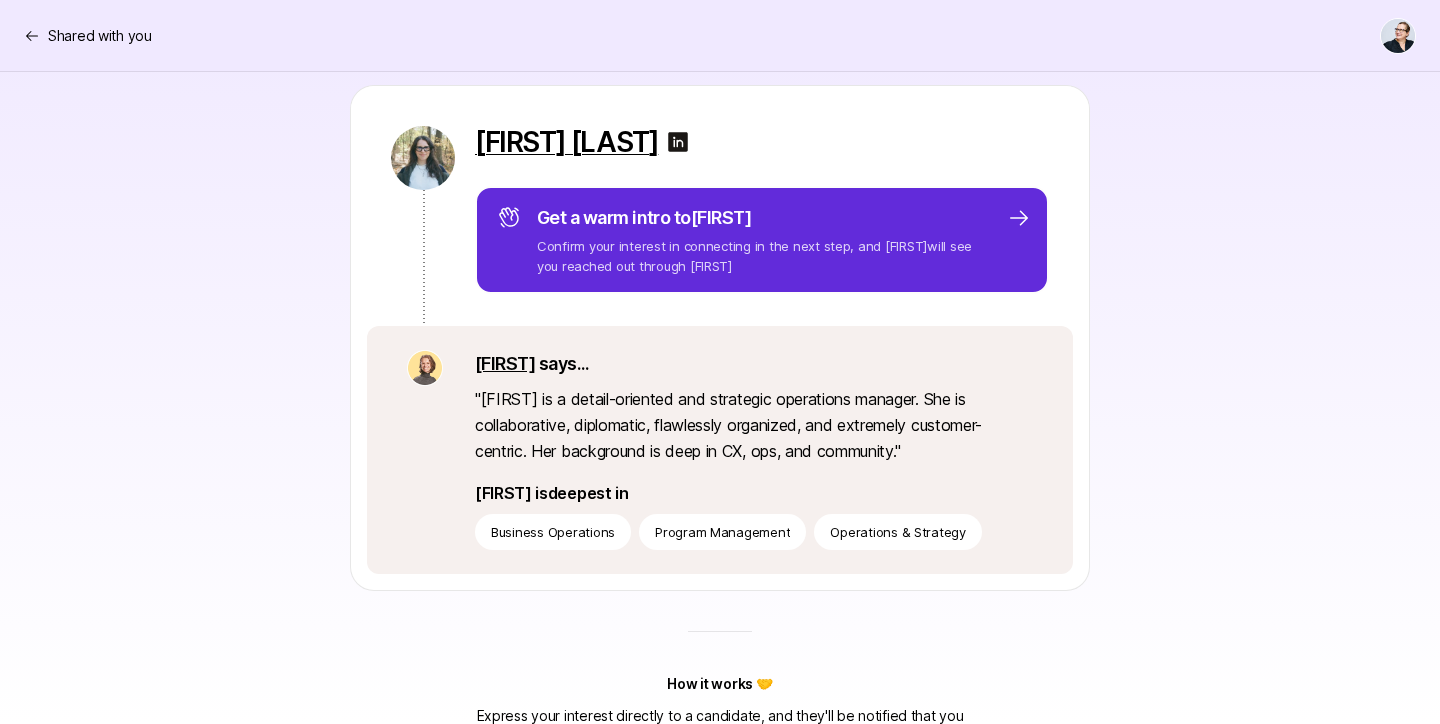 scroll, scrollTop: 251, scrollLeft: 0, axis: vertical 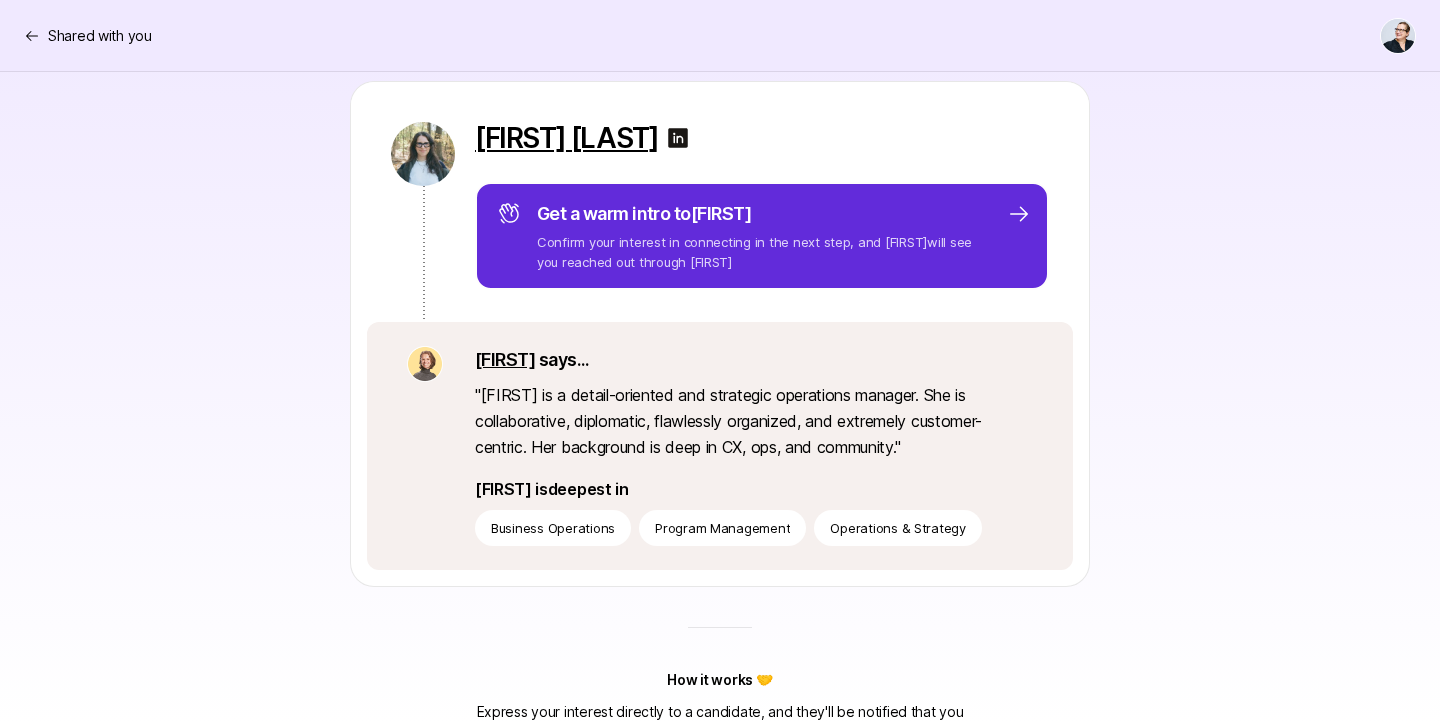 click on "[FIRST] [LAST]" at bounding box center [566, 138] 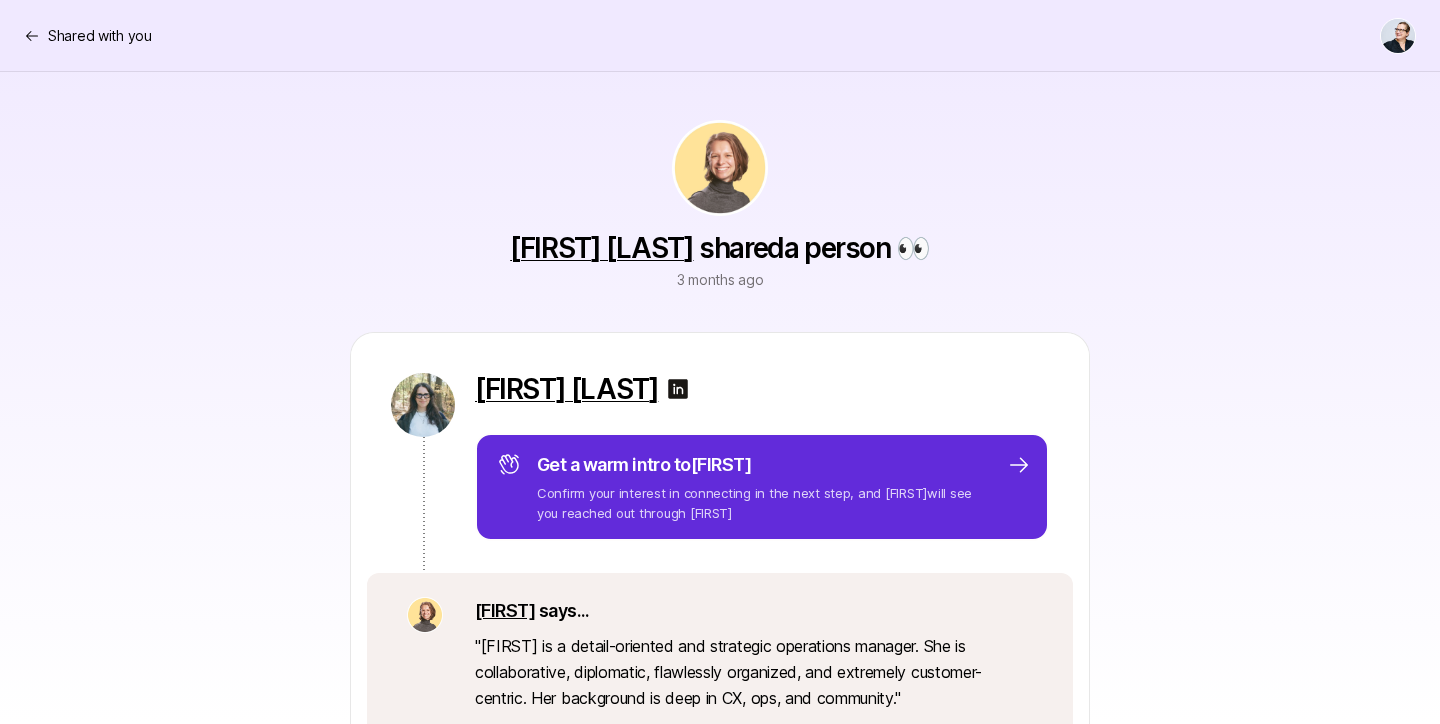 scroll, scrollTop: 0, scrollLeft: 0, axis: both 